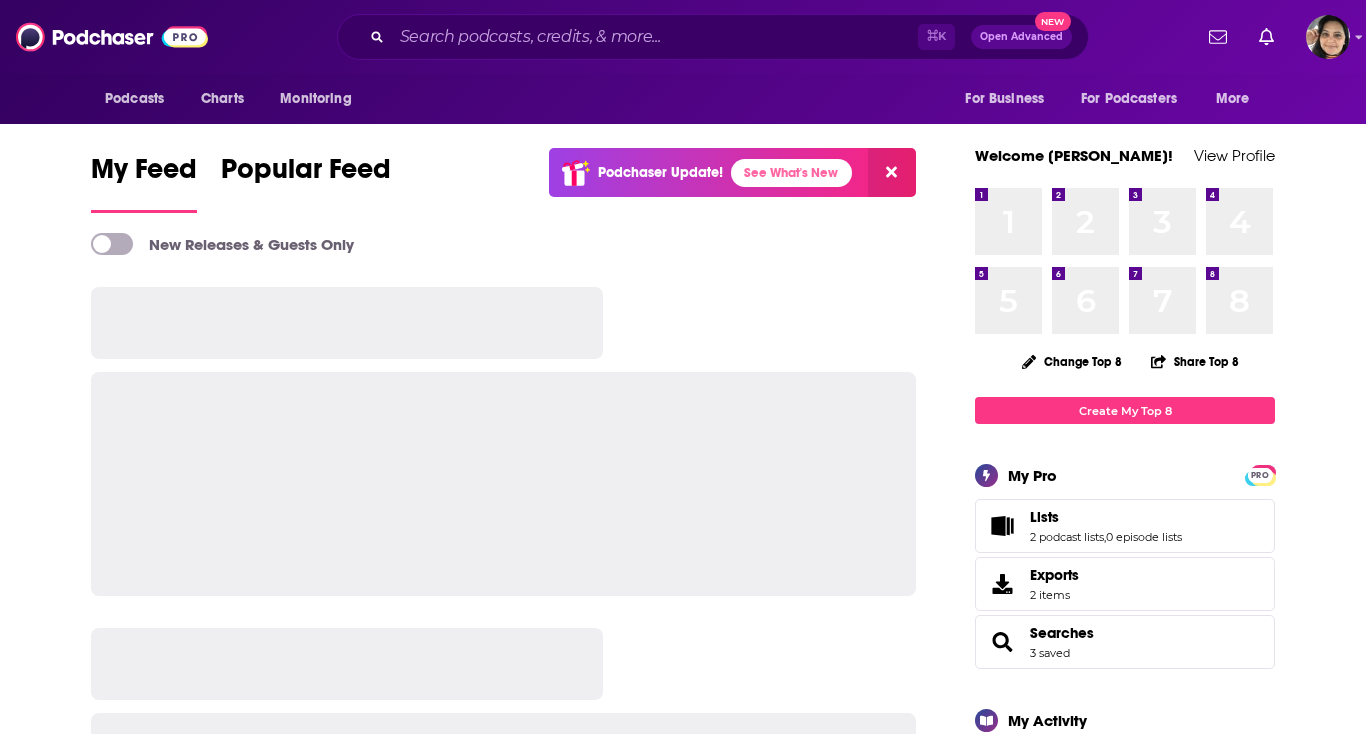 scroll, scrollTop: 0, scrollLeft: 0, axis: both 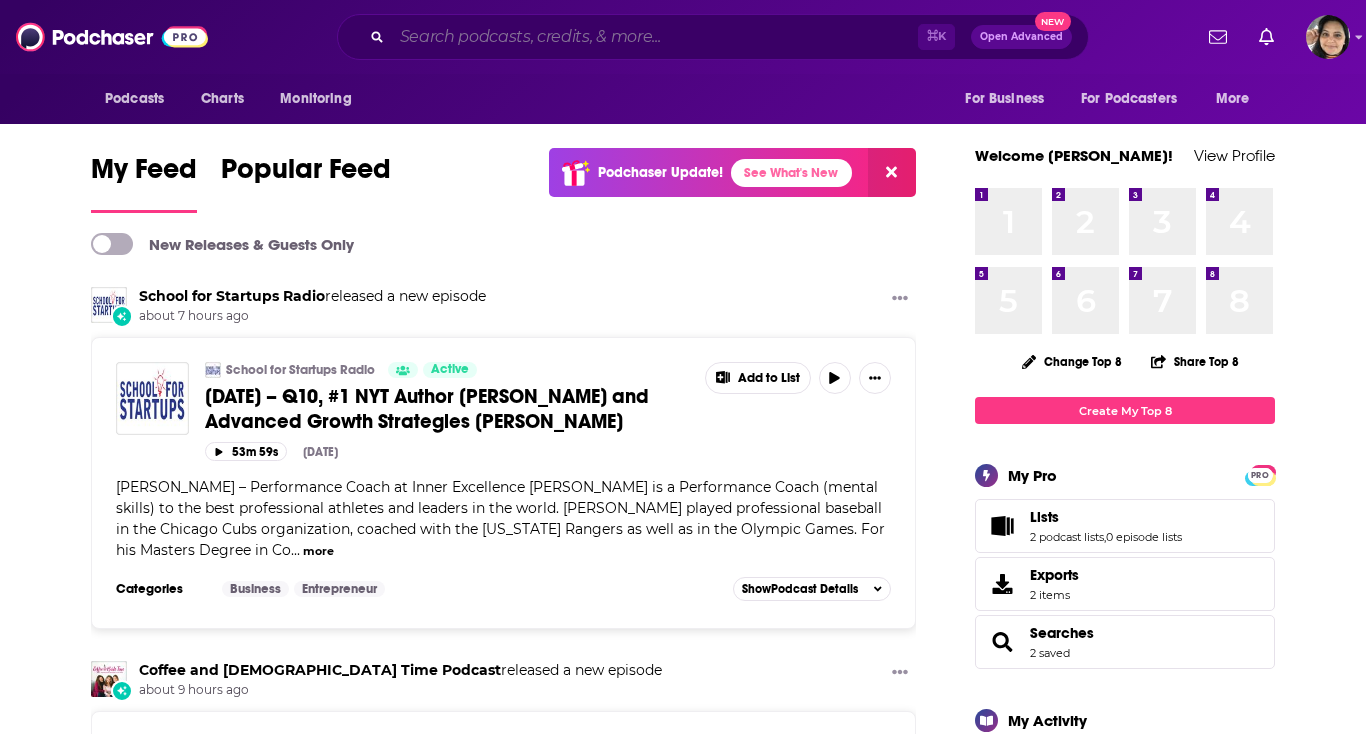 click at bounding box center (655, 37) 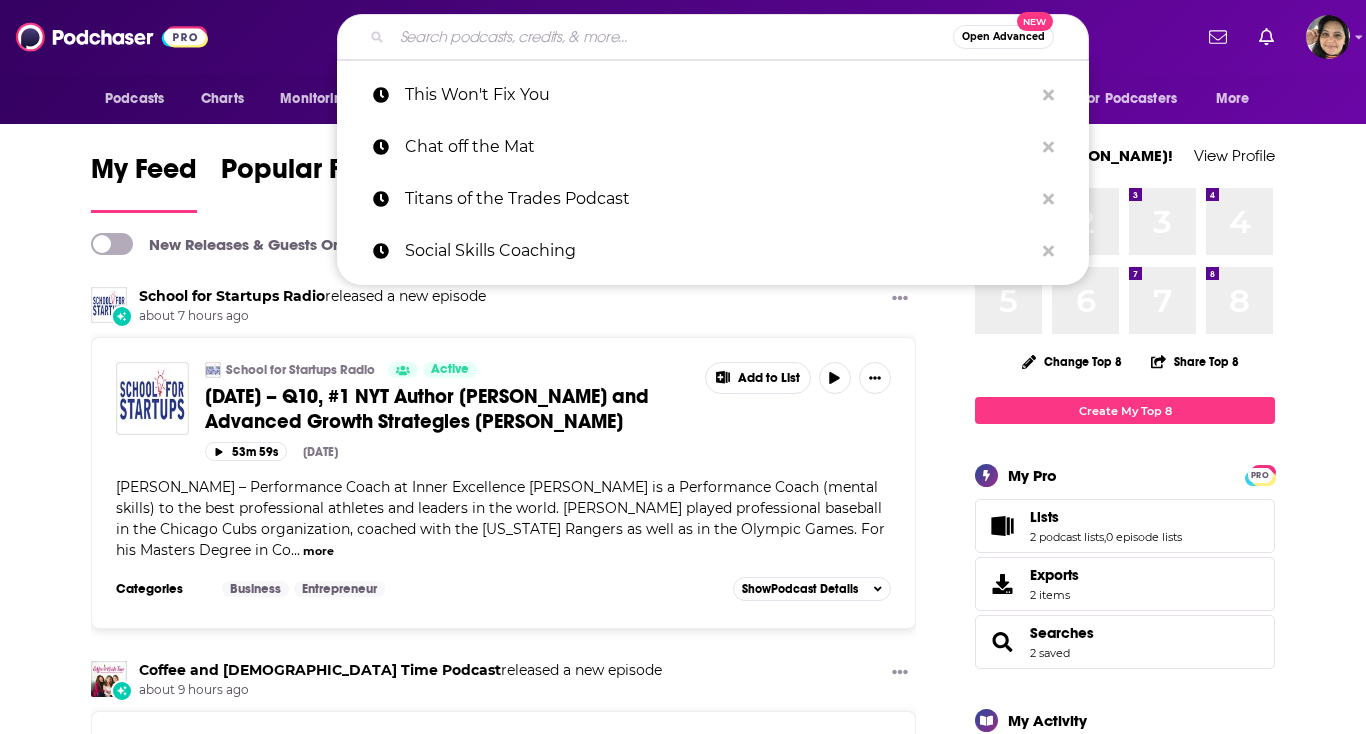 paste on "The POZCAST: Decoding Success" 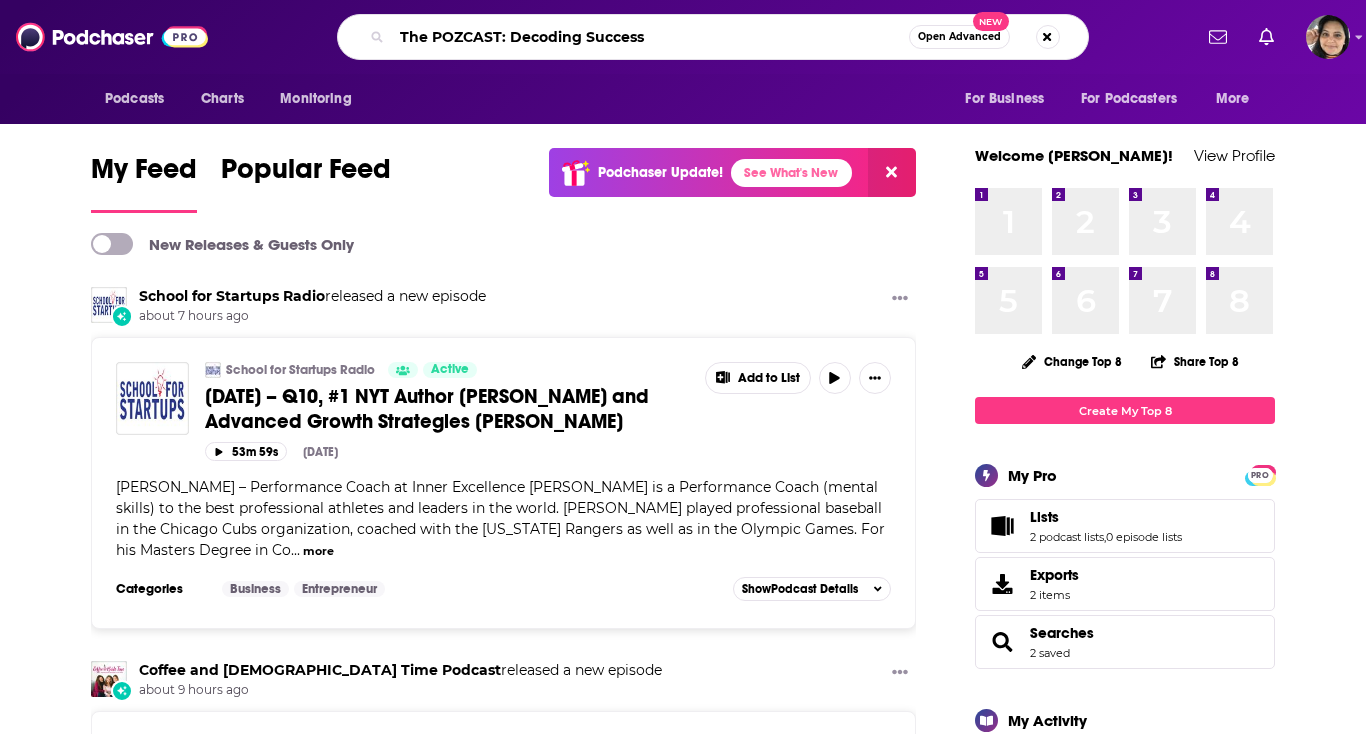 type on "The POZCAST: Decoding Success" 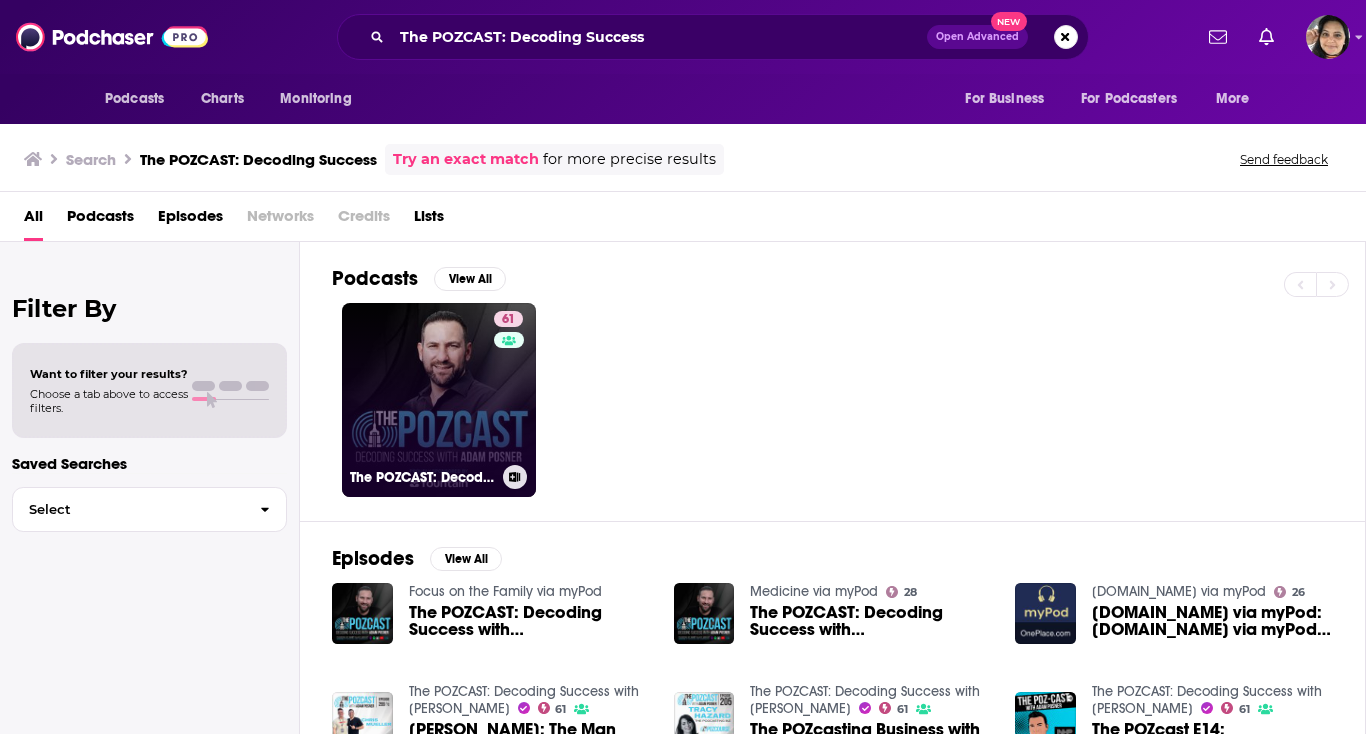 click on "61 The POZCAST: Decoding Success with Adam Posner" at bounding box center (439, 400) 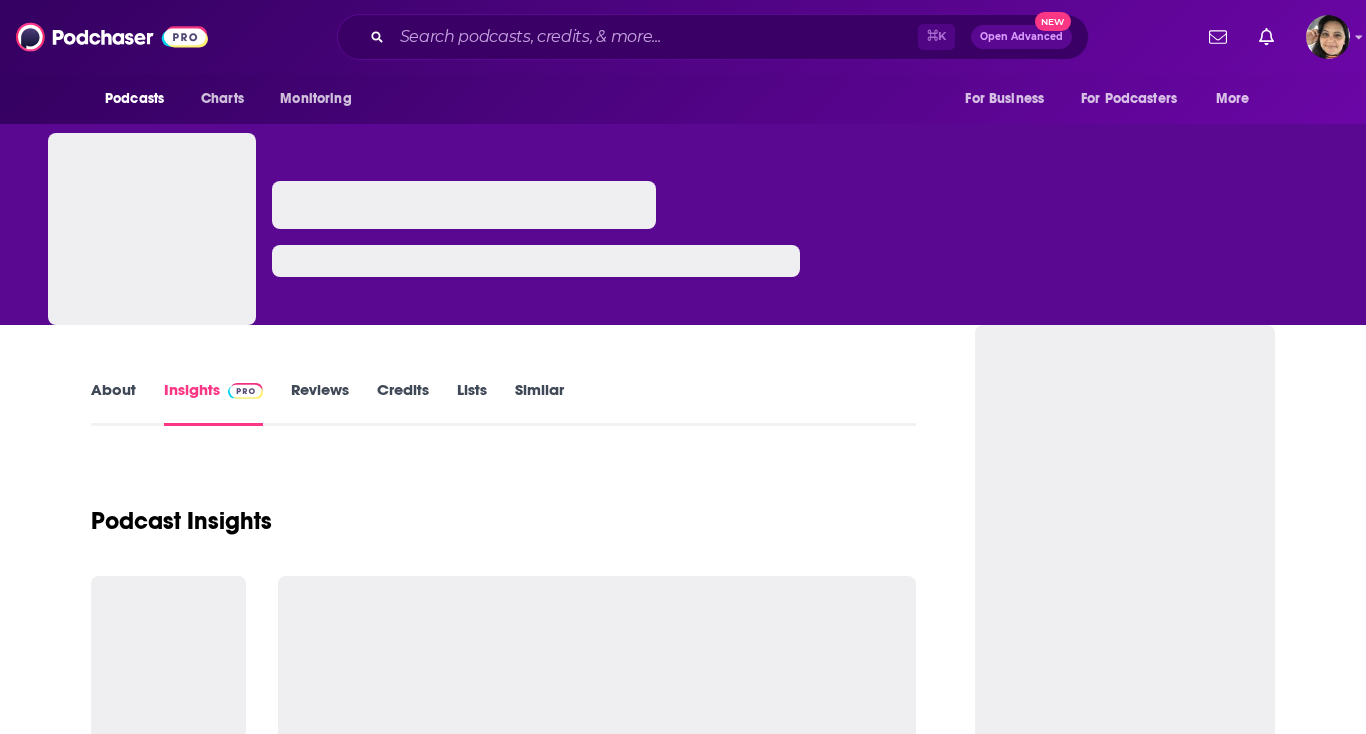 scroll, scrollTop: 0, scrollLeft: 0, axis: both 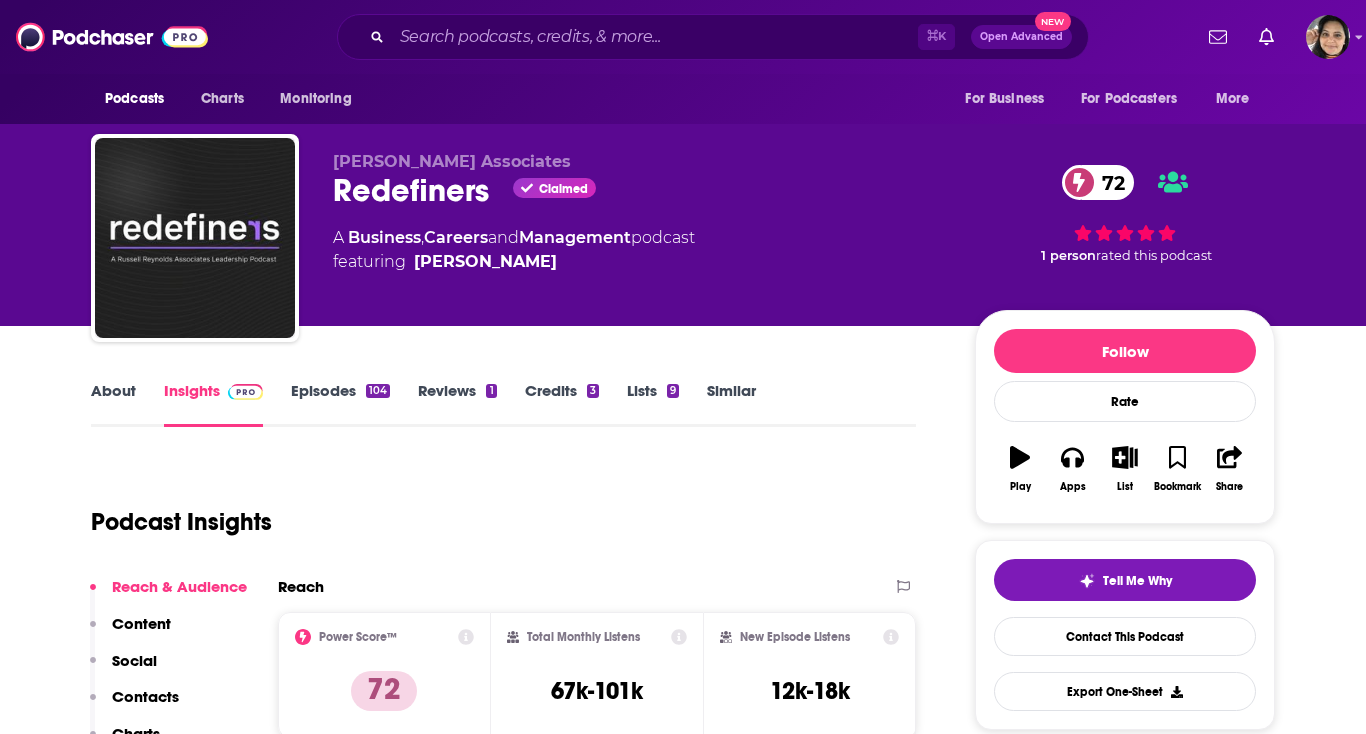 click on "About Insights Episodes 104 Reviews 1 Credits 3 Lists 9 Similar" at bounding box center [503, 402] 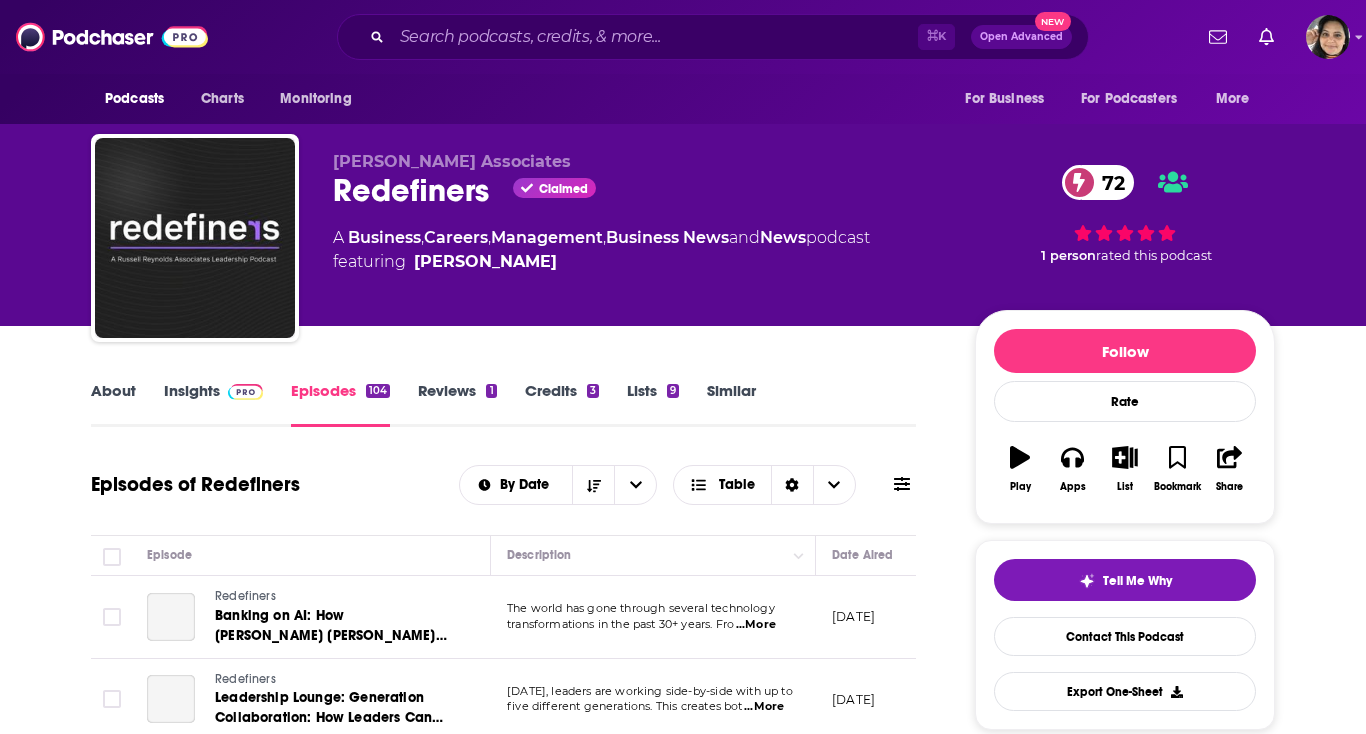 click on "About" at bounding box center [113, 404] 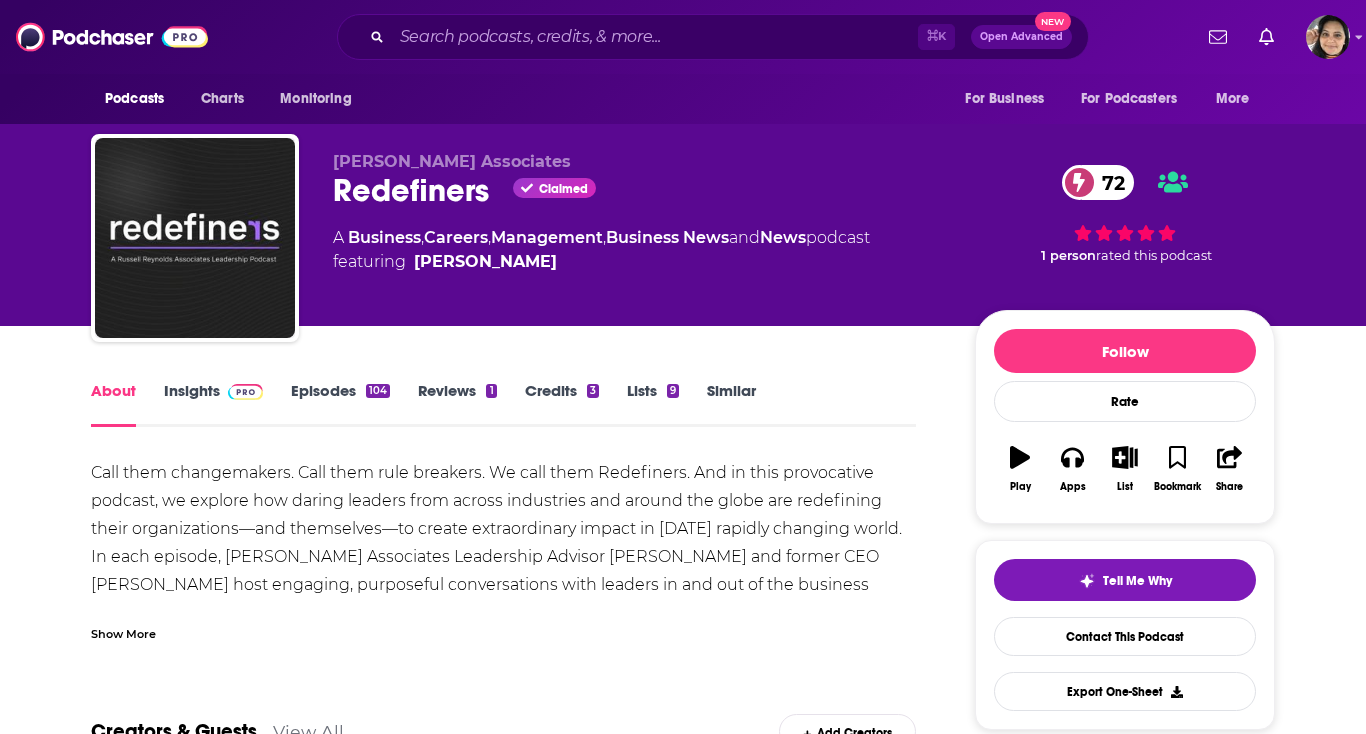 click on "Episodes 104" at bounding box center (340, 404) 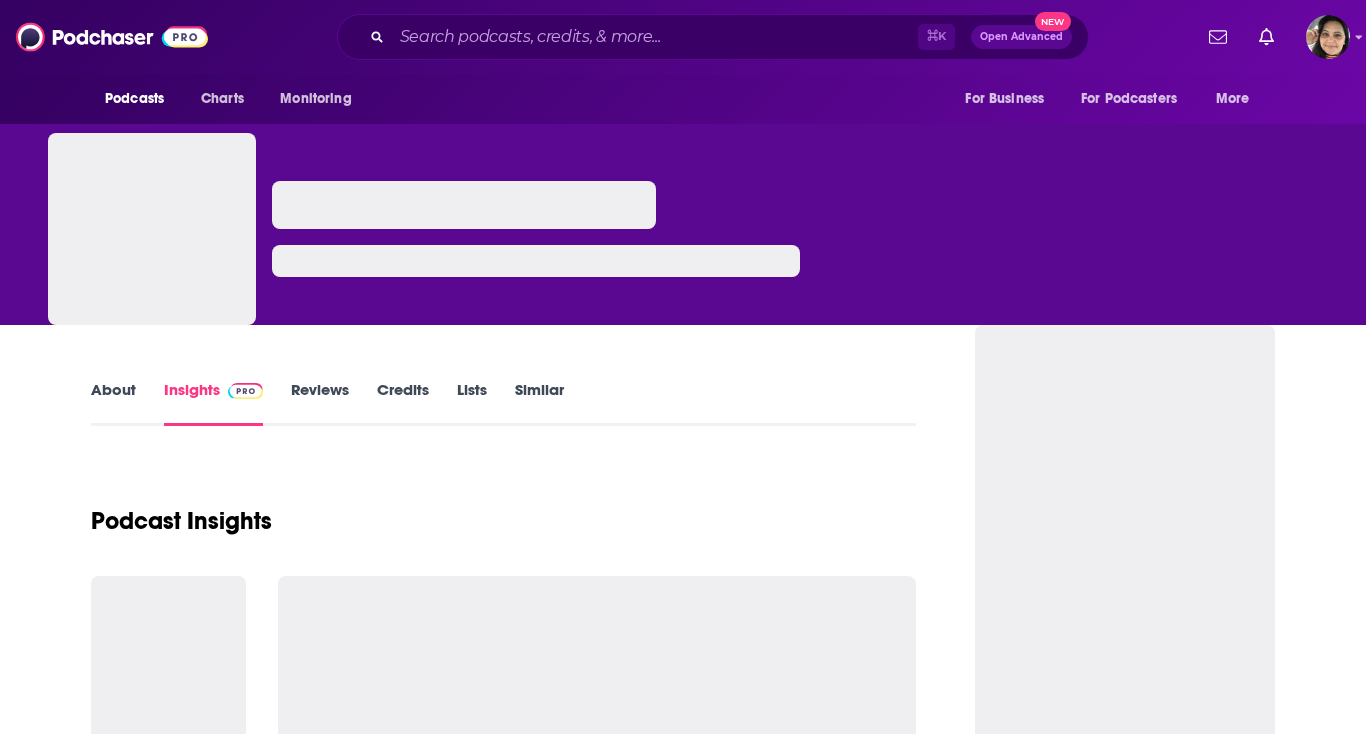 scroll, scrollTop: 0, scrollLeft: 0, axis: both 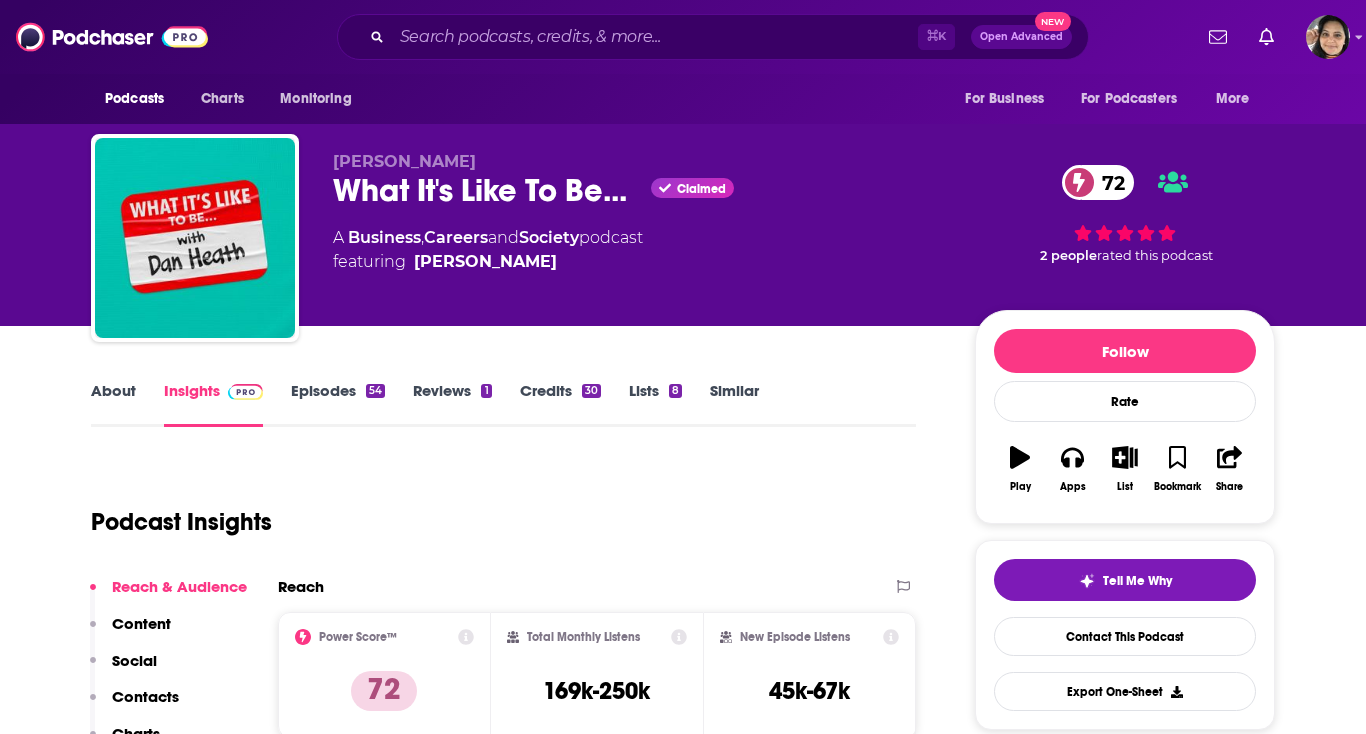 click on "About" at bounding box center [113, 404] 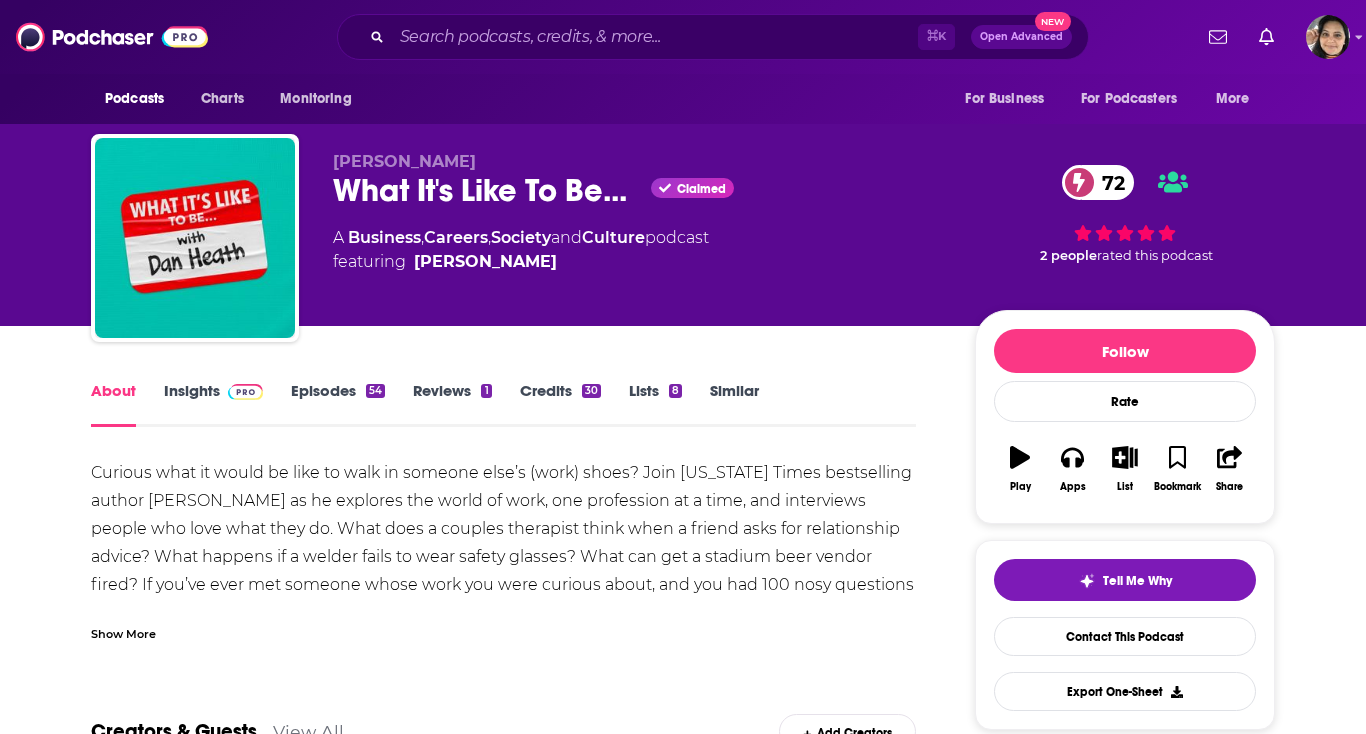 click on "Episodes 54" at bounding box center [338, 404] 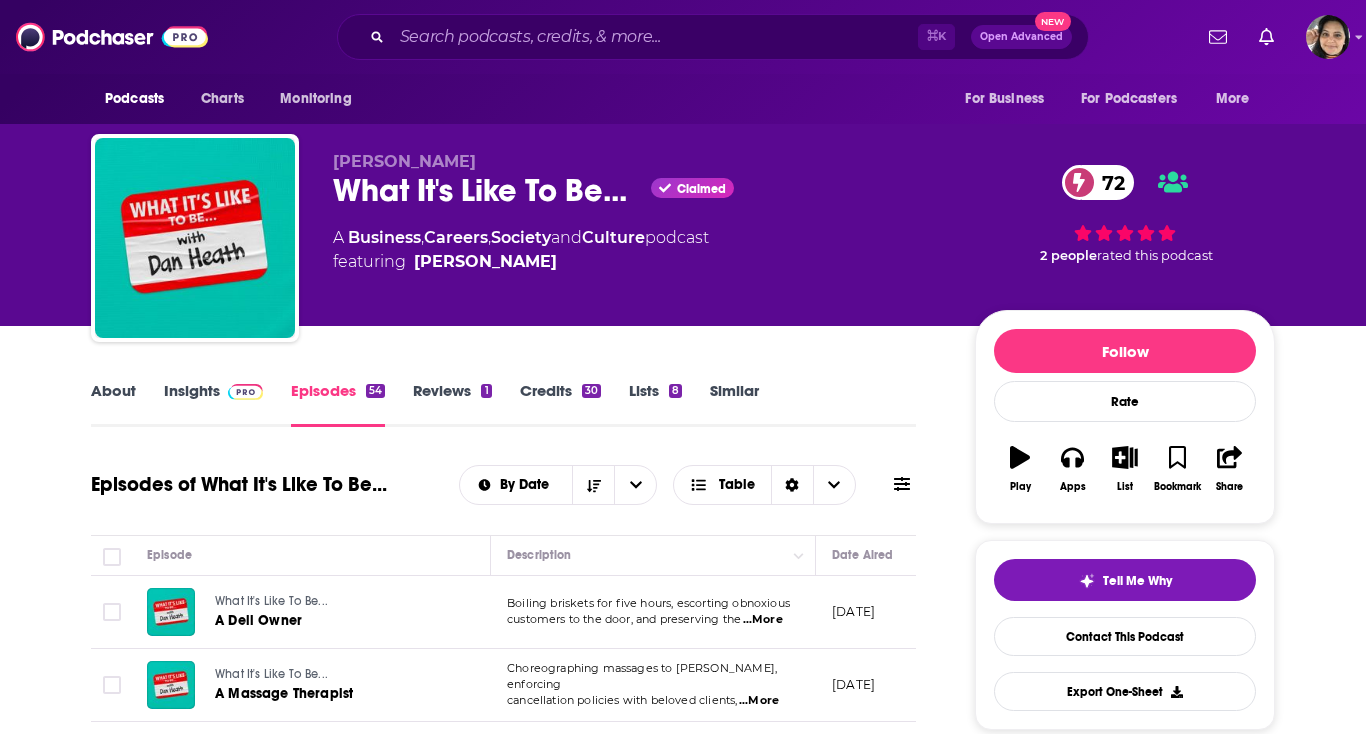 scroll, scrollTop: 346, scrollLeft: 0, axis: vertical 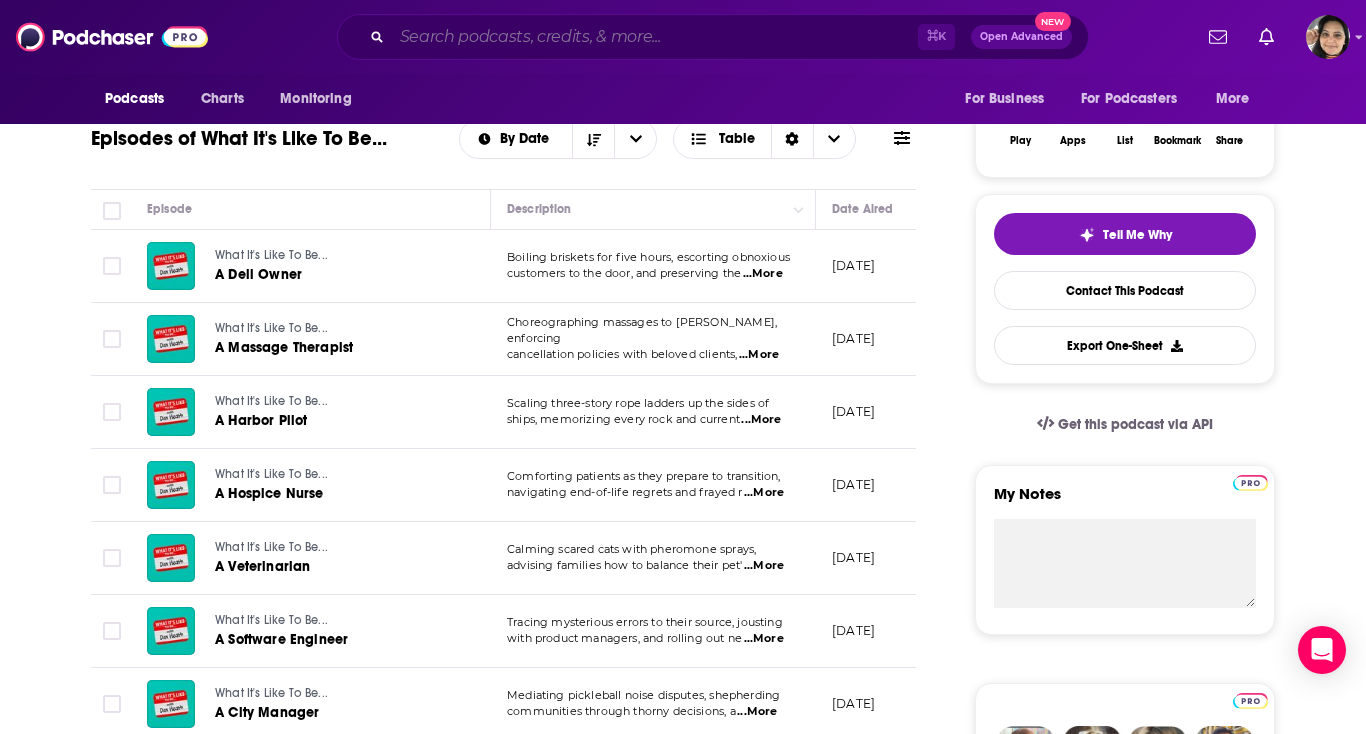click at bounding box center (655, 37) 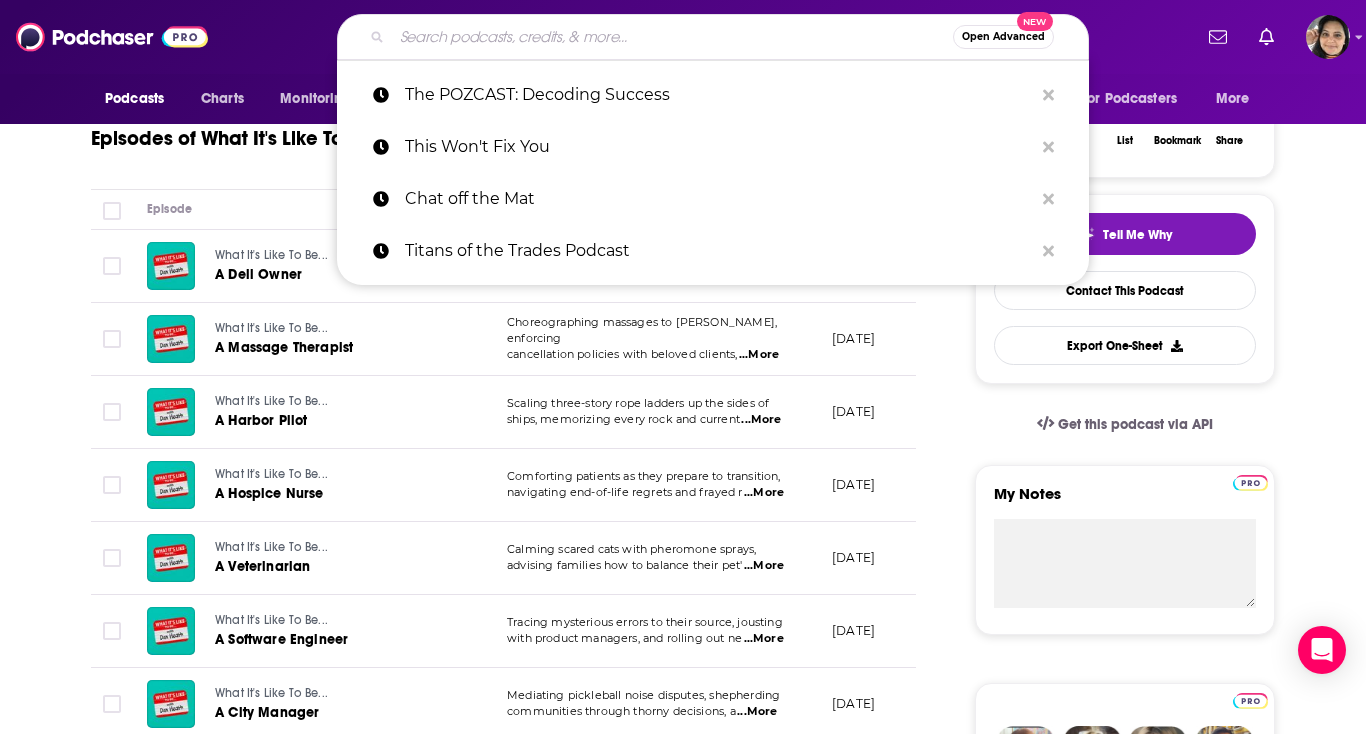 paste on "The Learning Leader Show with Ryan Hawk" 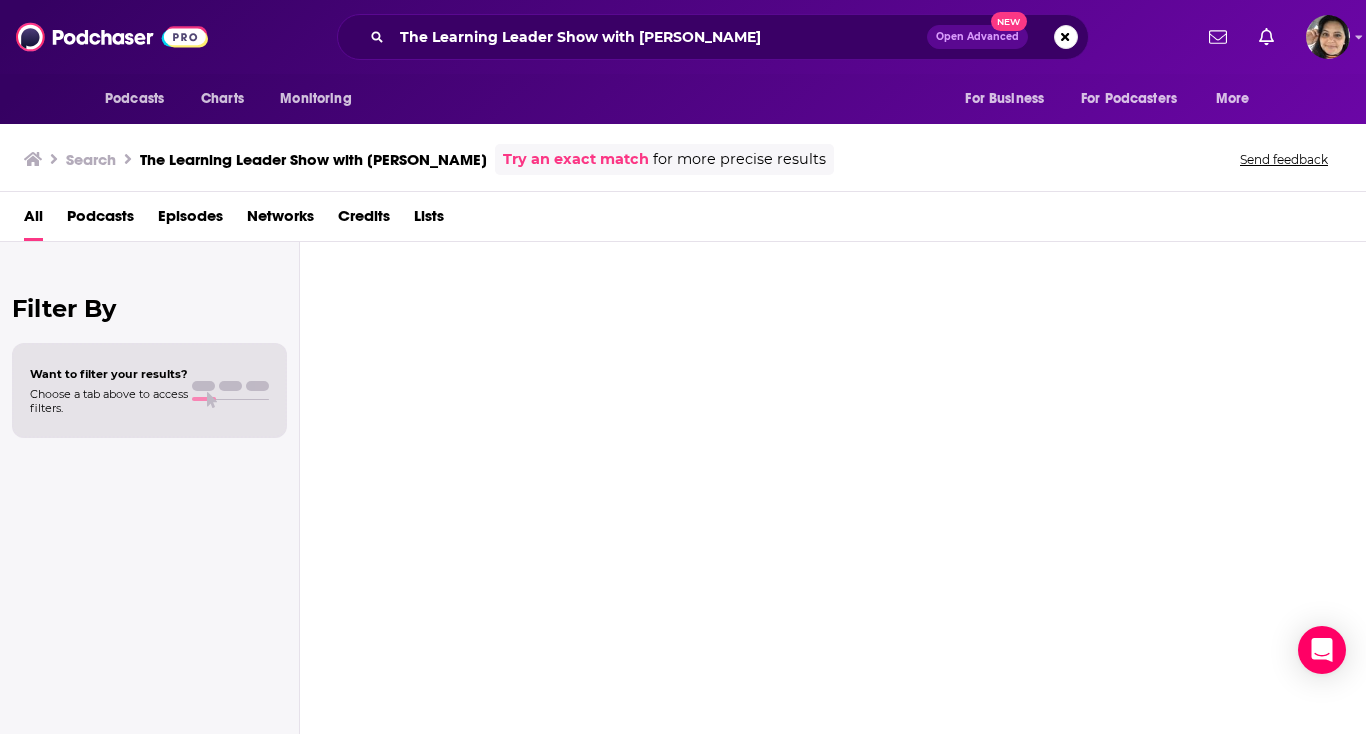 scroll, scrollTop: 0, scrollLeft: 0, axis: both 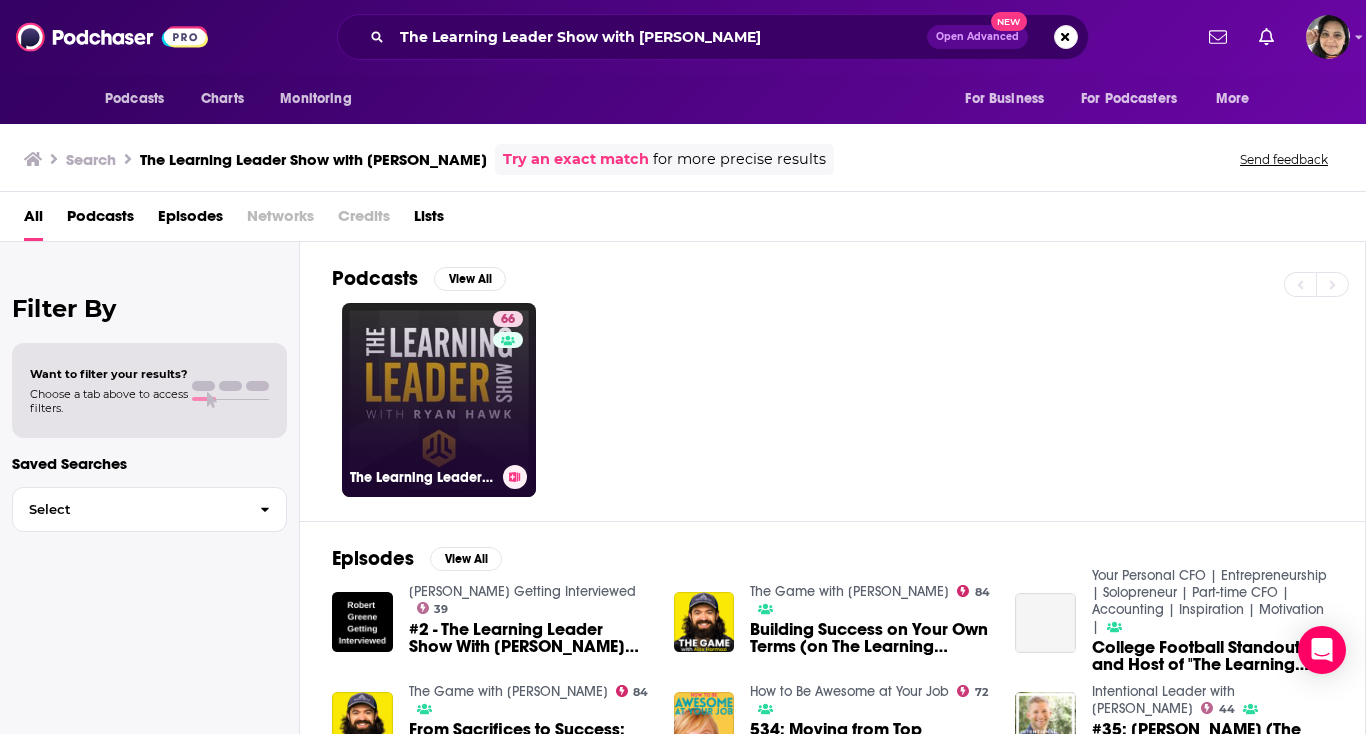 click on "66 The Learning Leader Show With Ryan Hawk" at bounding box center [439, 400] 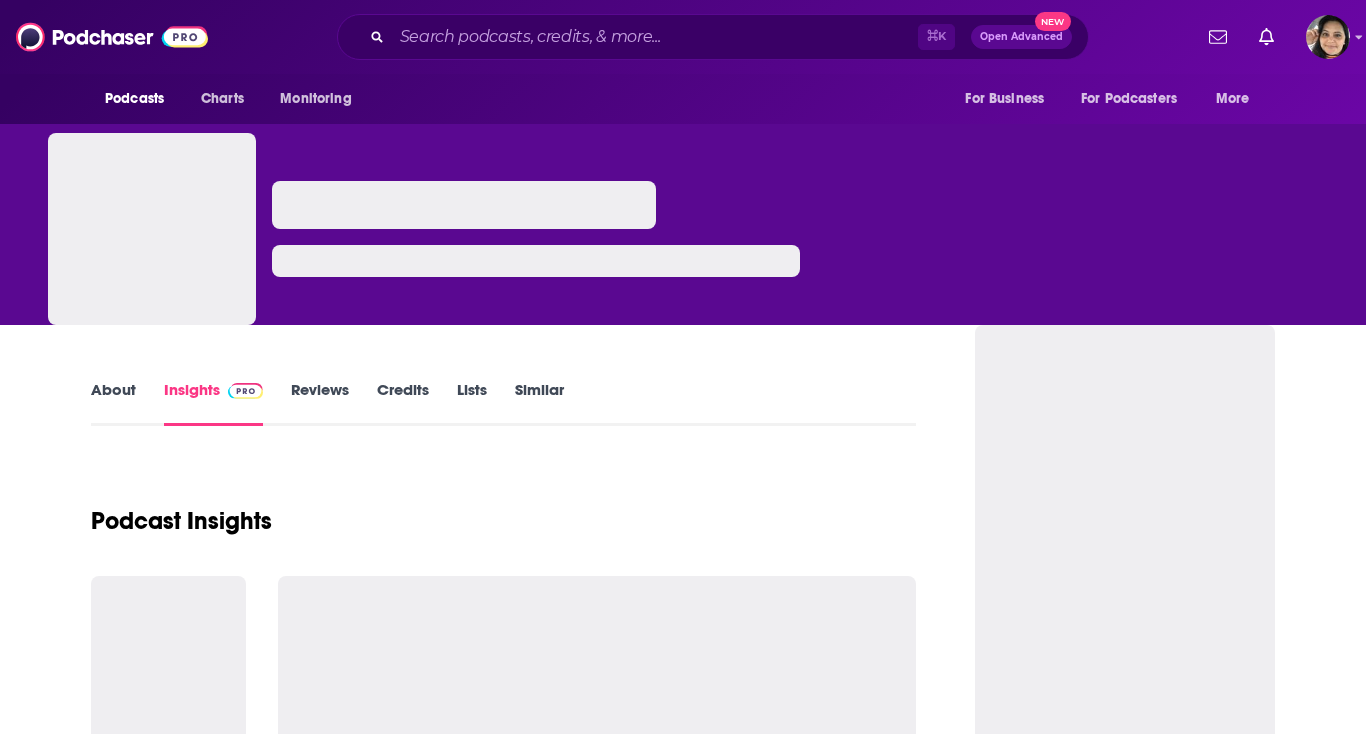 scroll, scrollTop: 0, scrollLeft: 0, axis: both 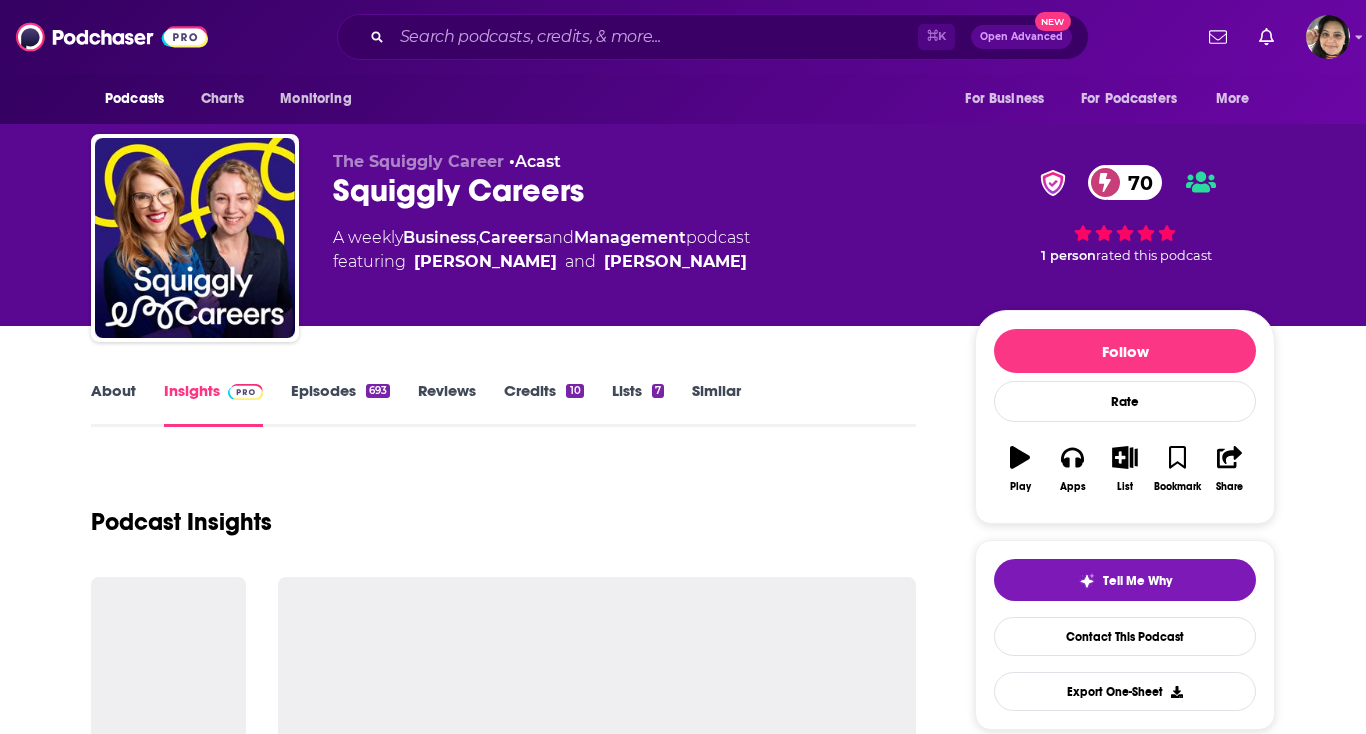 click on "About" at bounding box center (113, 404) 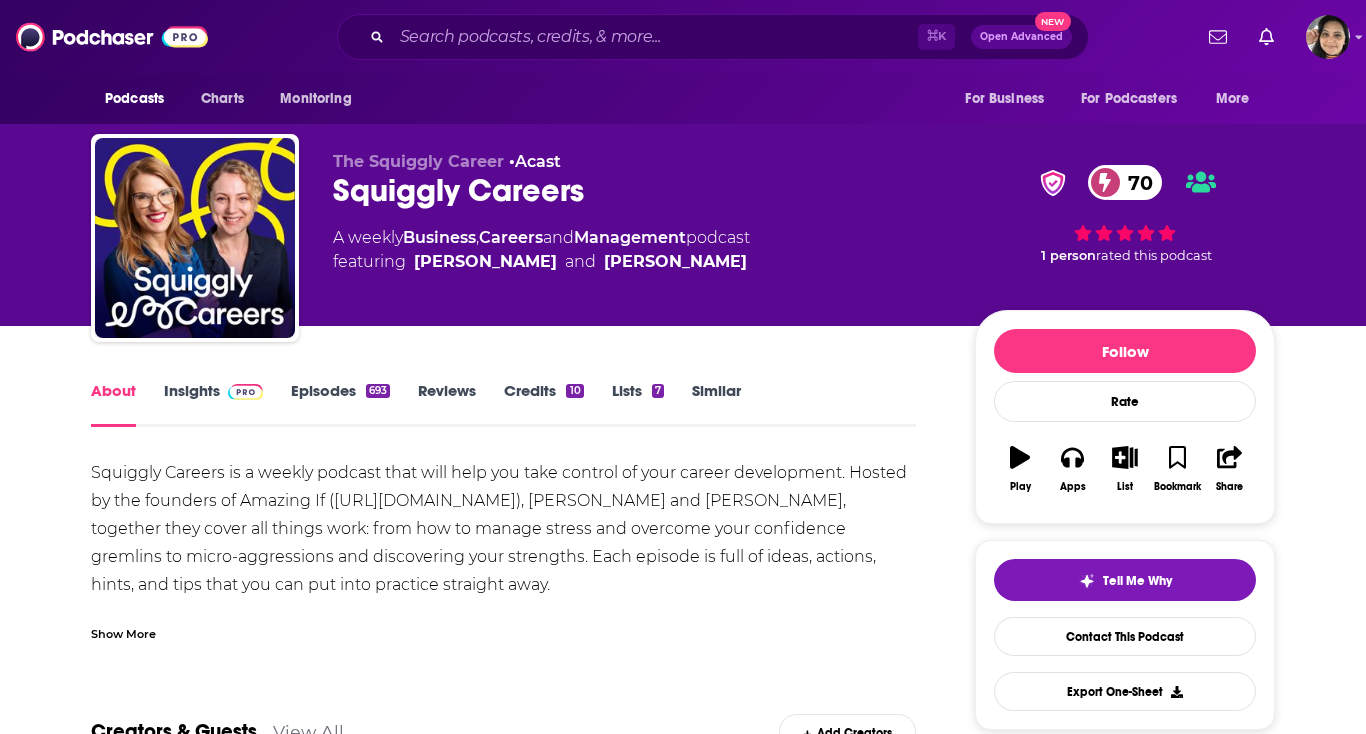 click on "Insights" at bounding box center [213, 404] 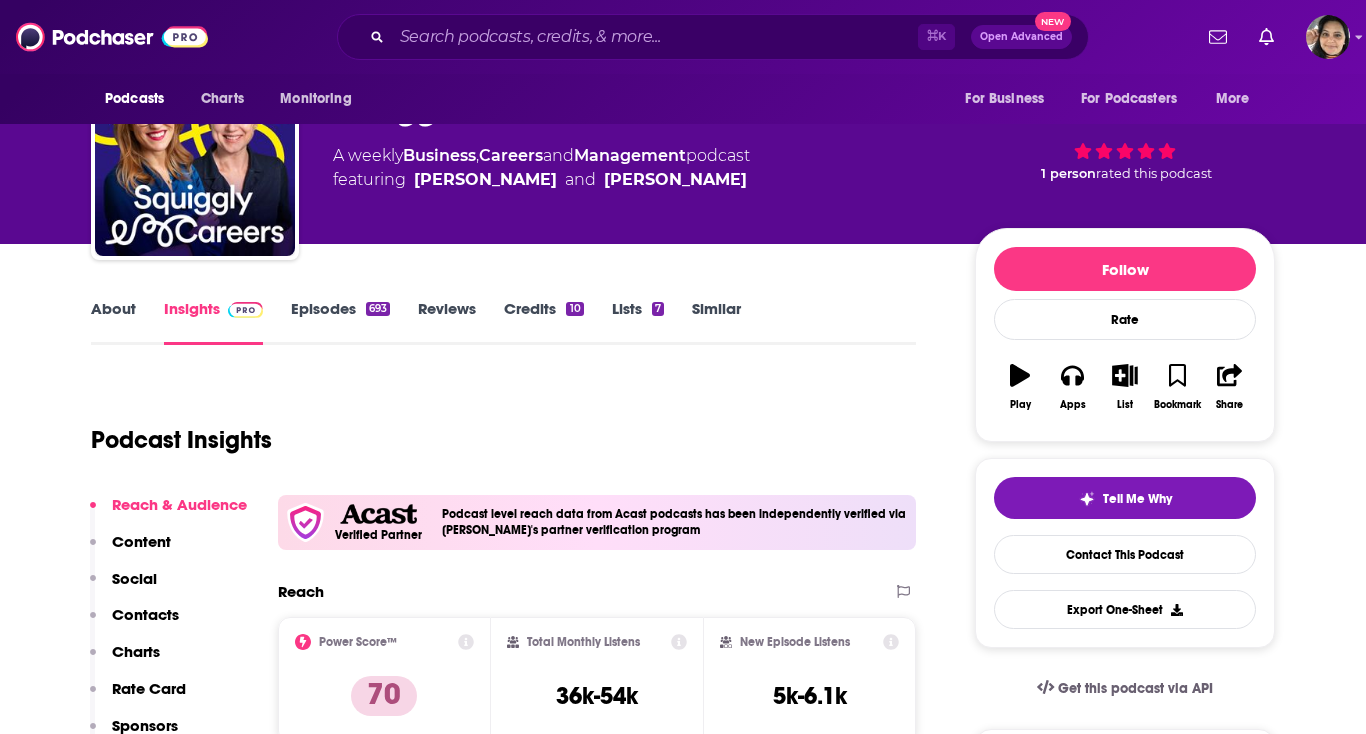 scroll, scrollTop: 60, scrollLeft: 0, axis: vertical 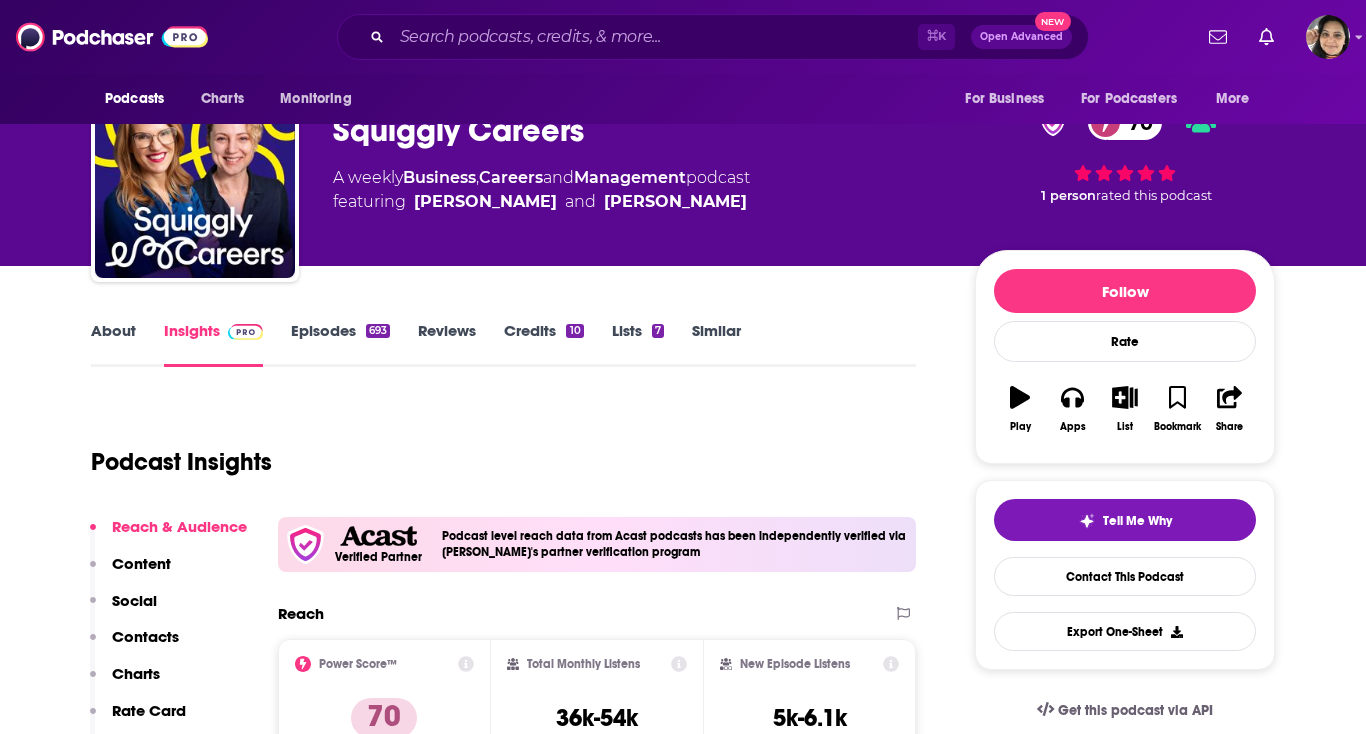 click on "Episodes 693" at bounding box center [340, 344] 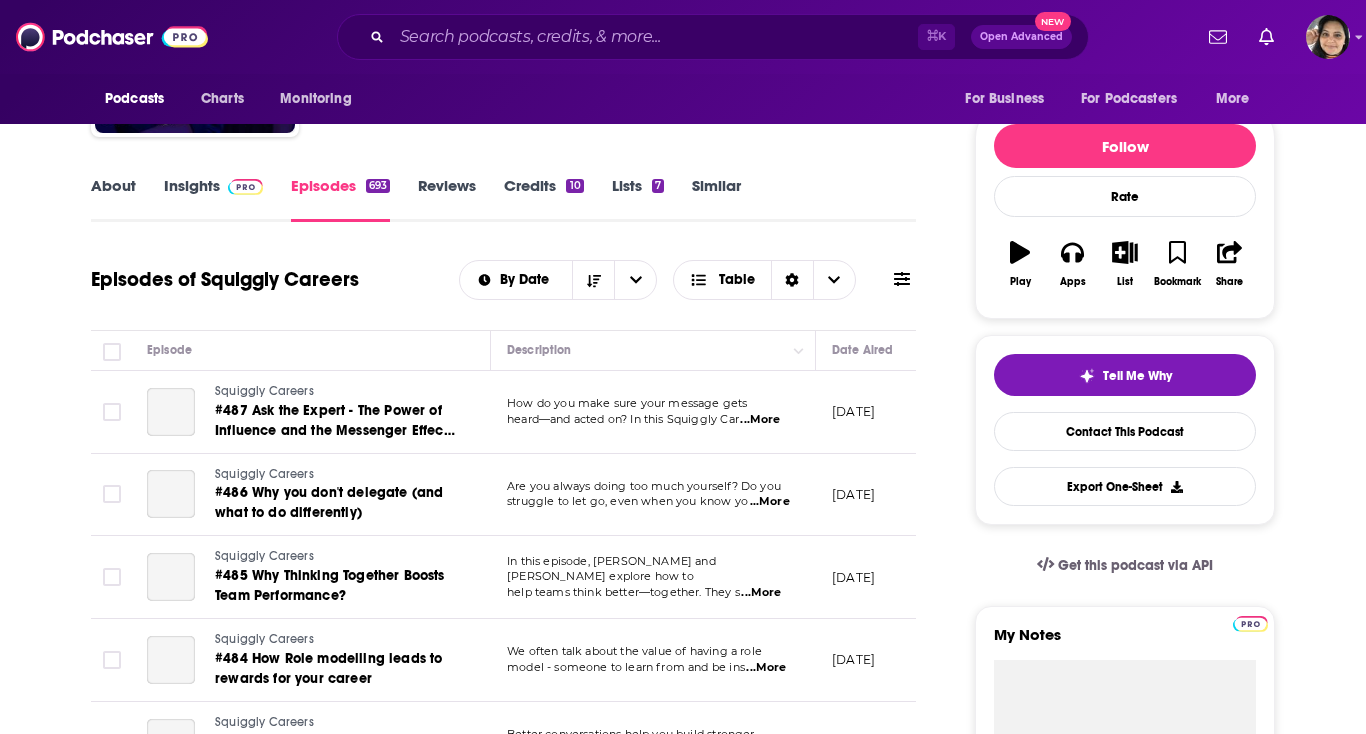 scroll, scrollTop: 207, scrollLeft: 0, axis: vertical 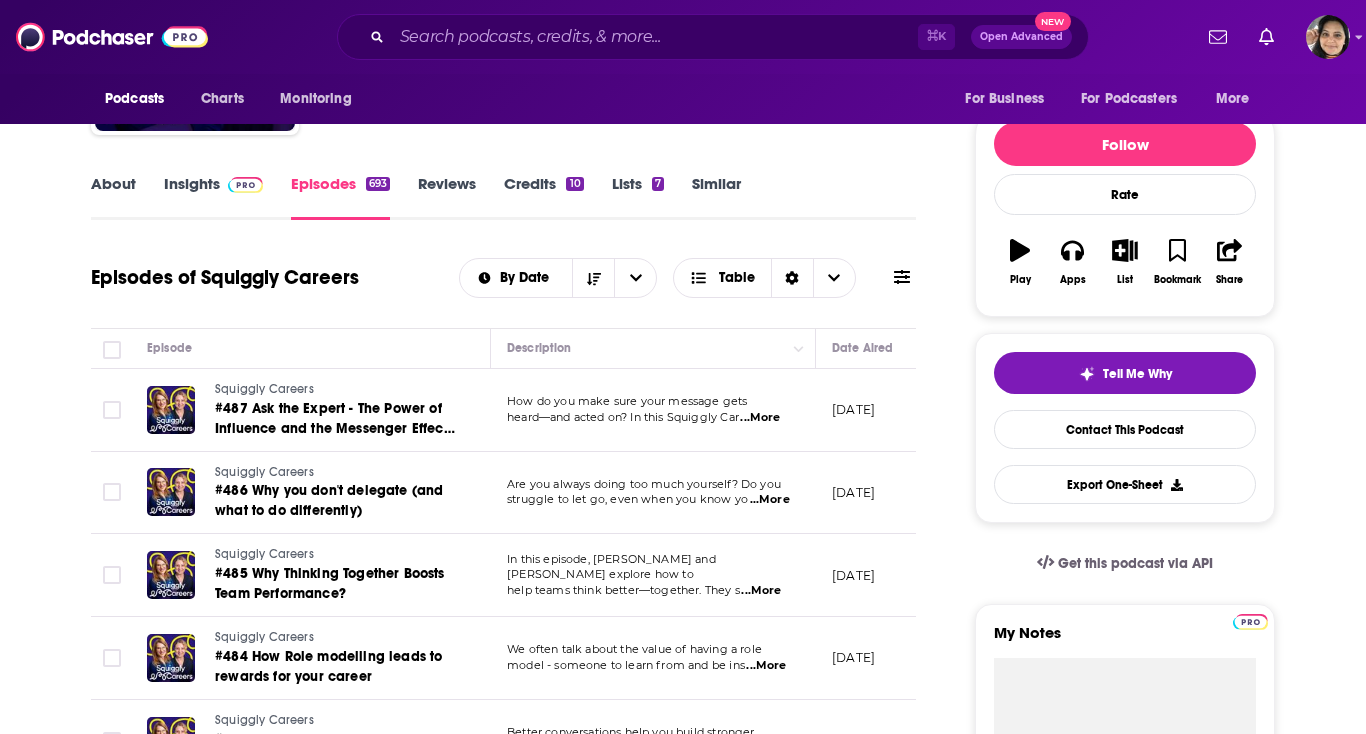 click on "...More" at bounding box center (760, 418) 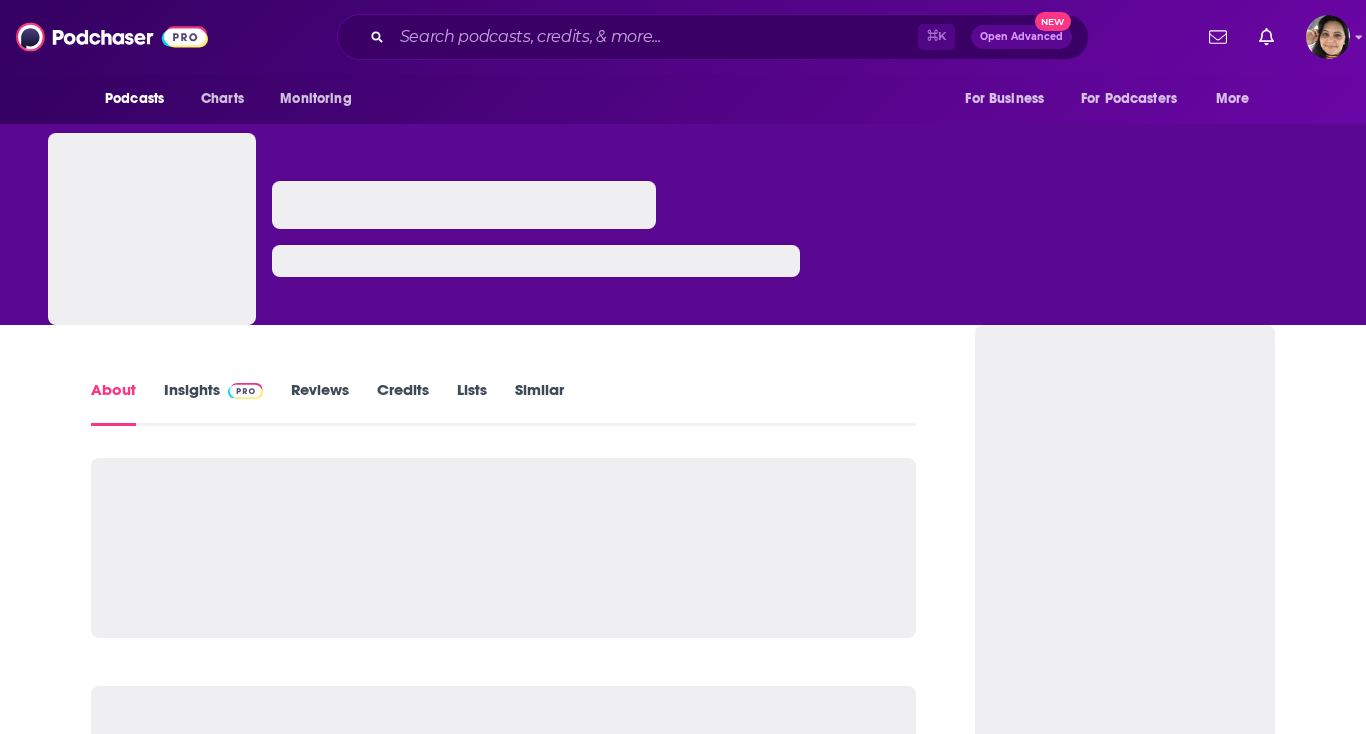 scroll, scrollTop: 0, scrollLeft: 0, axis: both 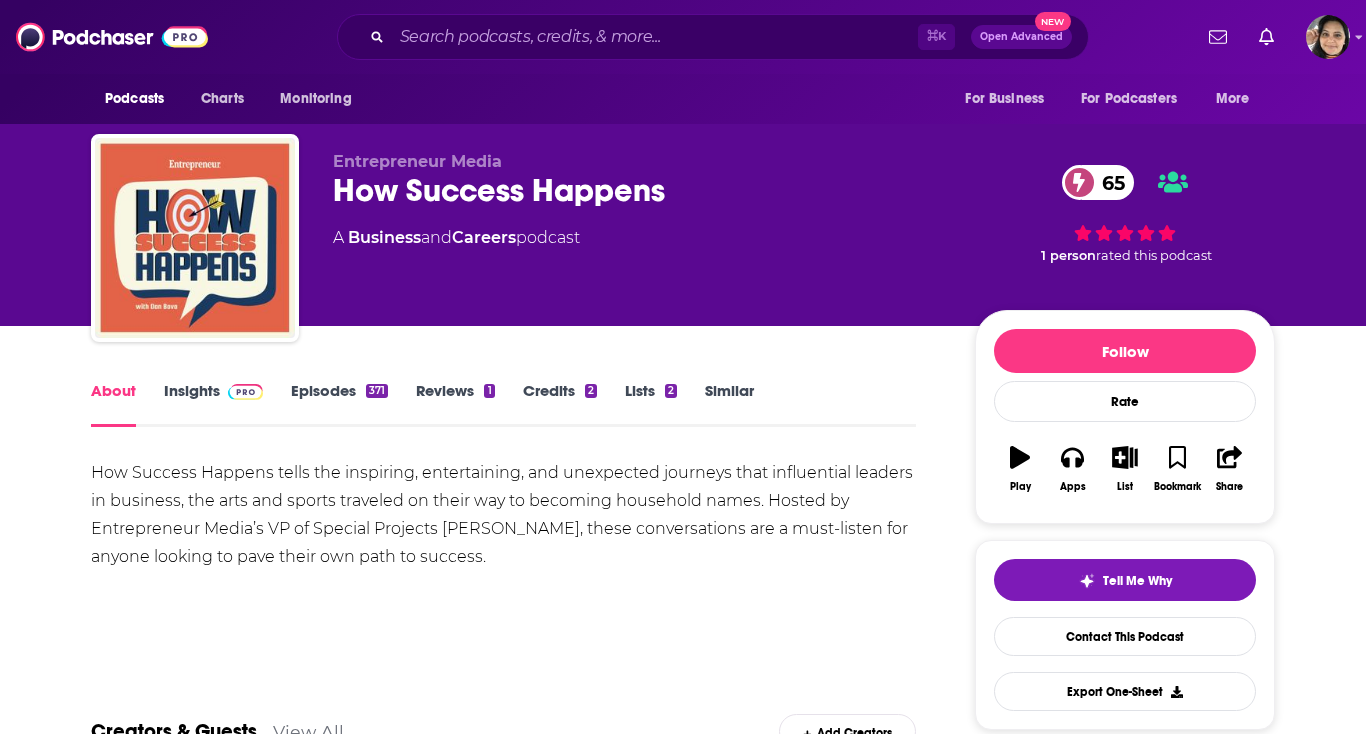 click on "Insights" at bounding box center (213, 404) 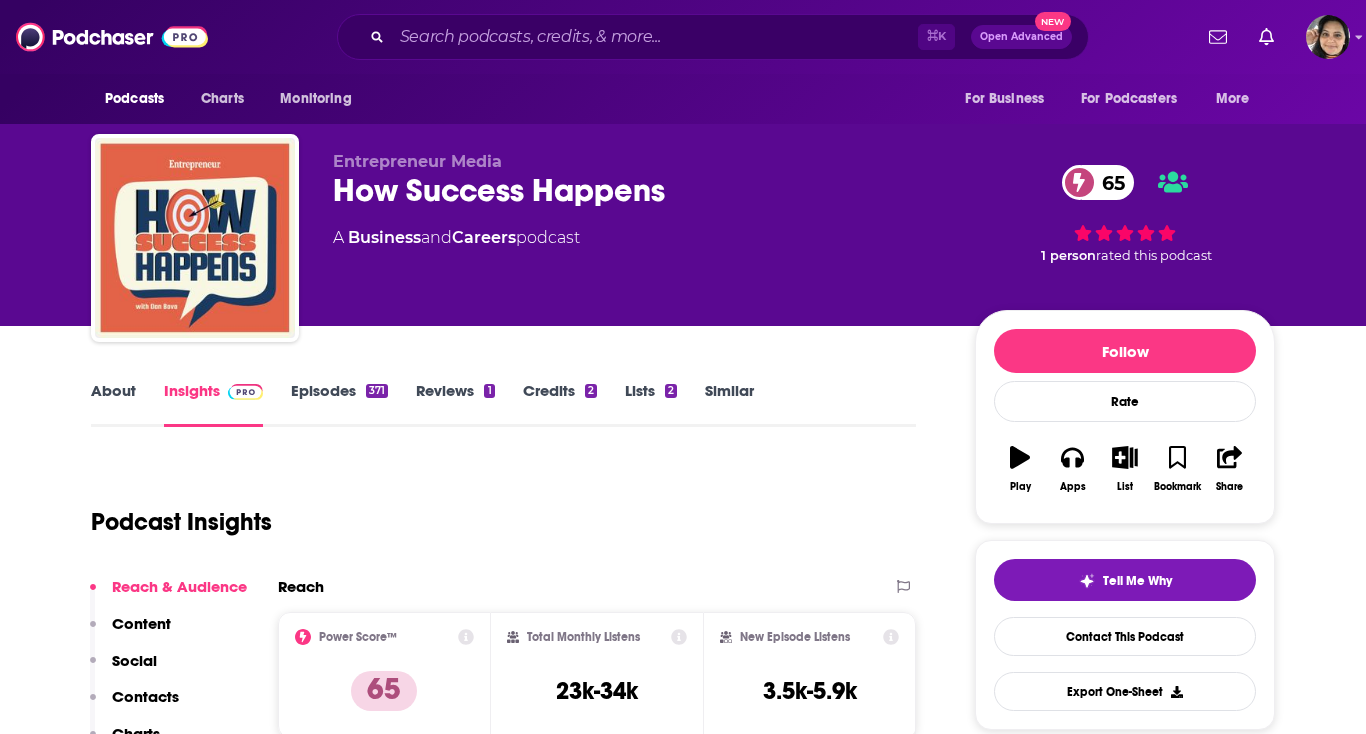click on "Episodes 371" at bounding box center (339, 404) 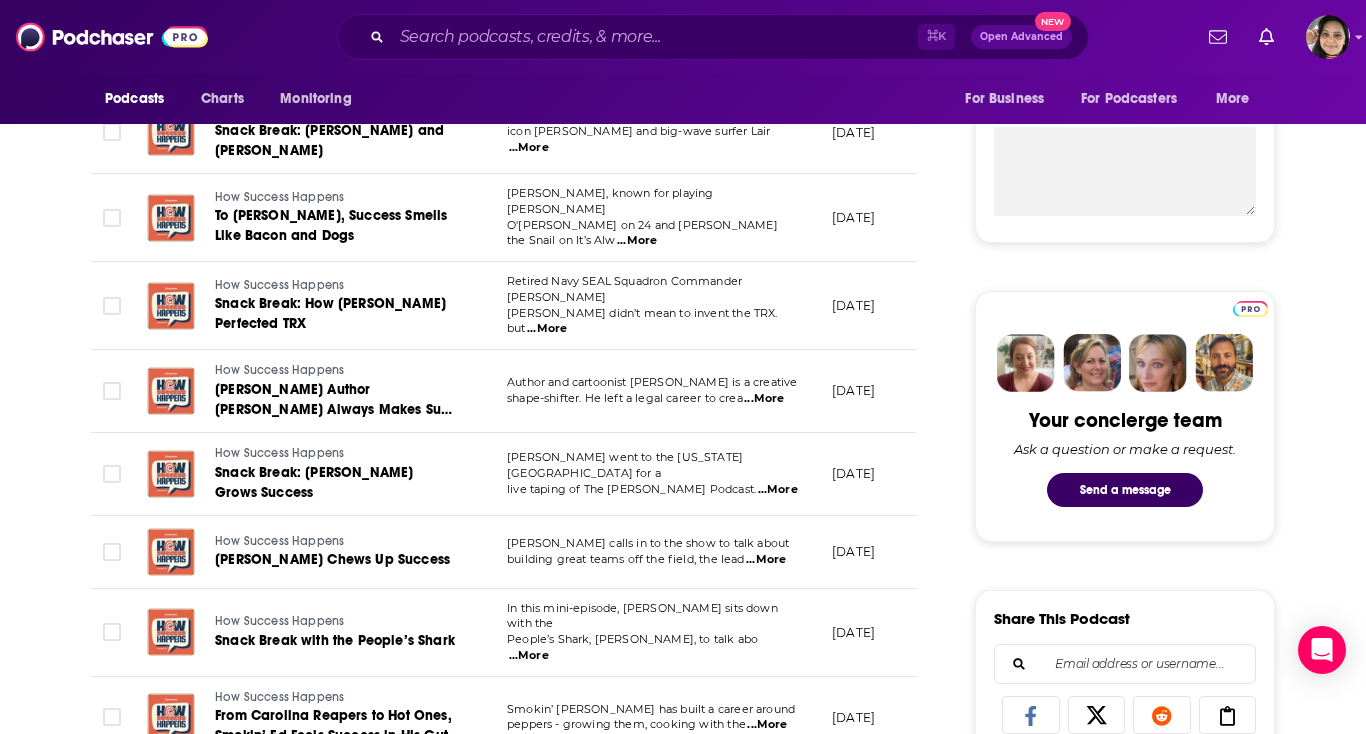 scroll, scrollTop: 0, scrollLeft: 0, axis: both 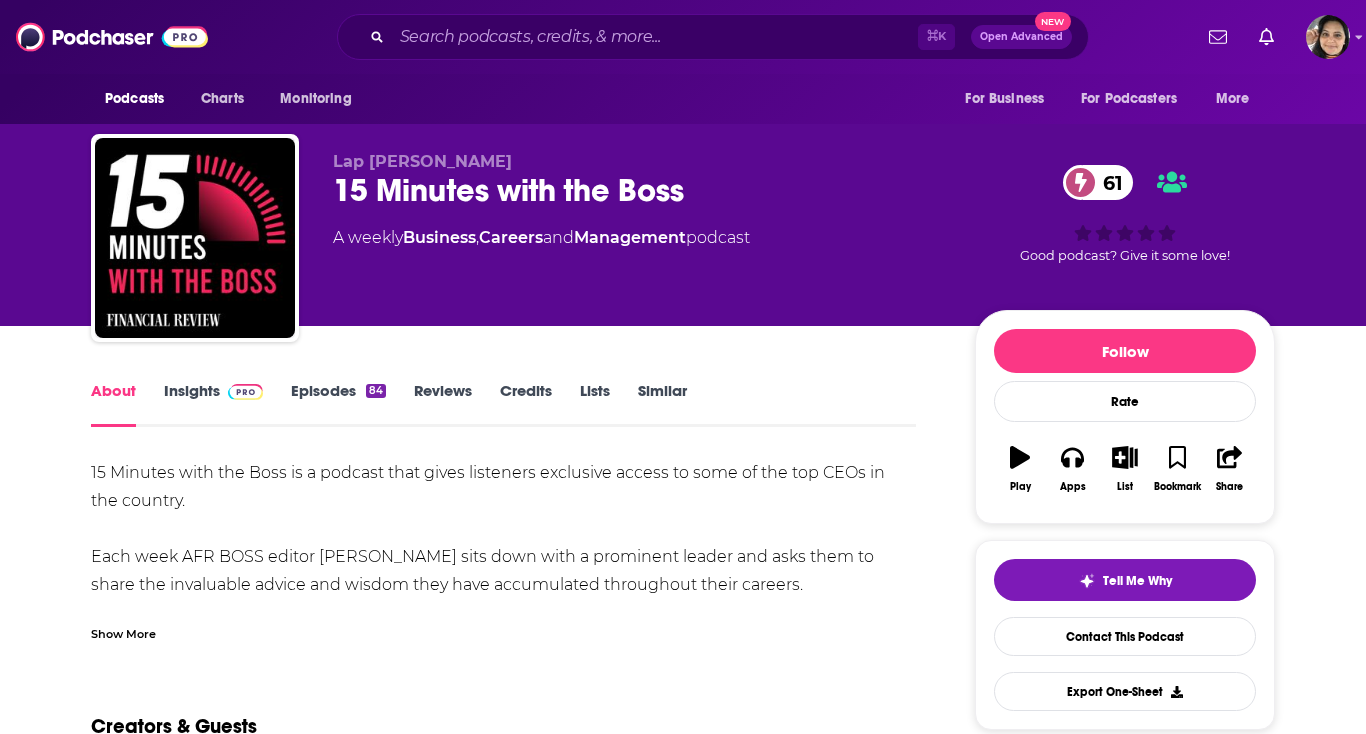 click on "Show More" at bounding box center [123, 632] 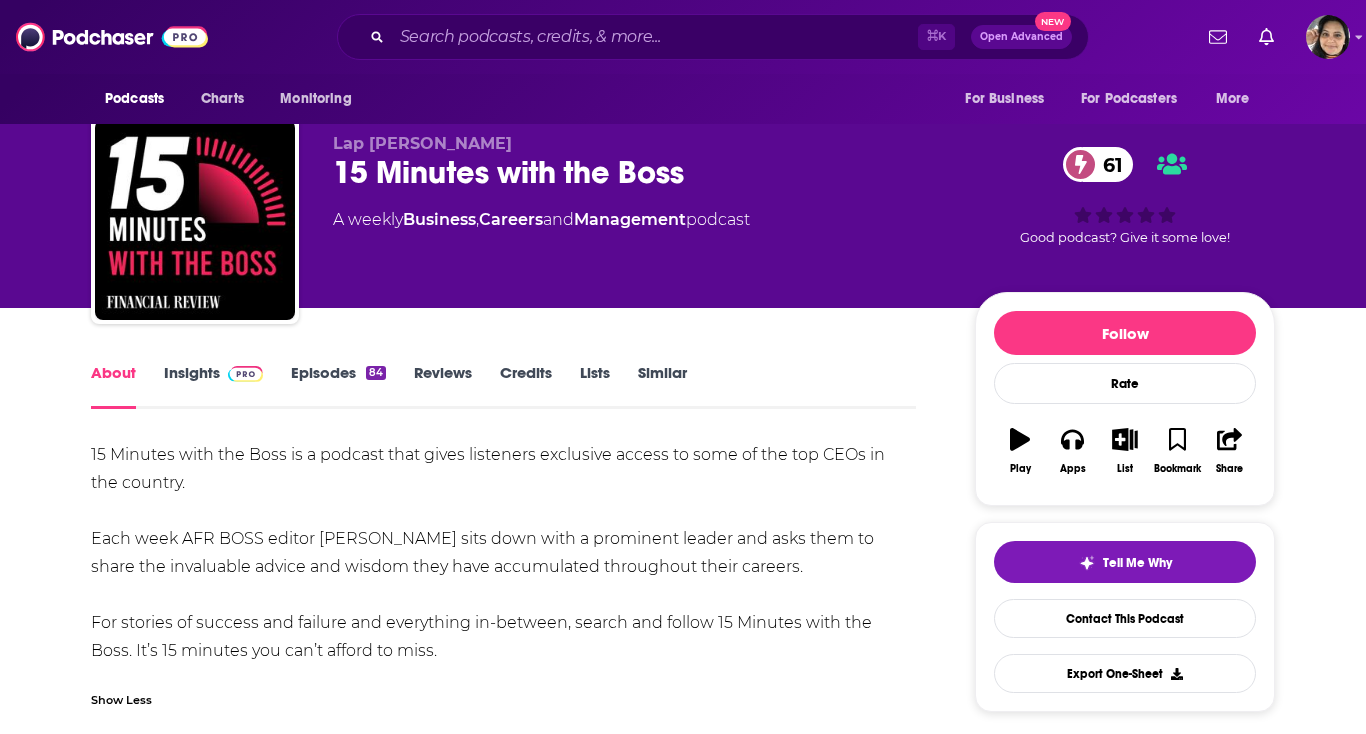 scroll, scrollTop: 21, scrollLeft: 0, axis: vertical 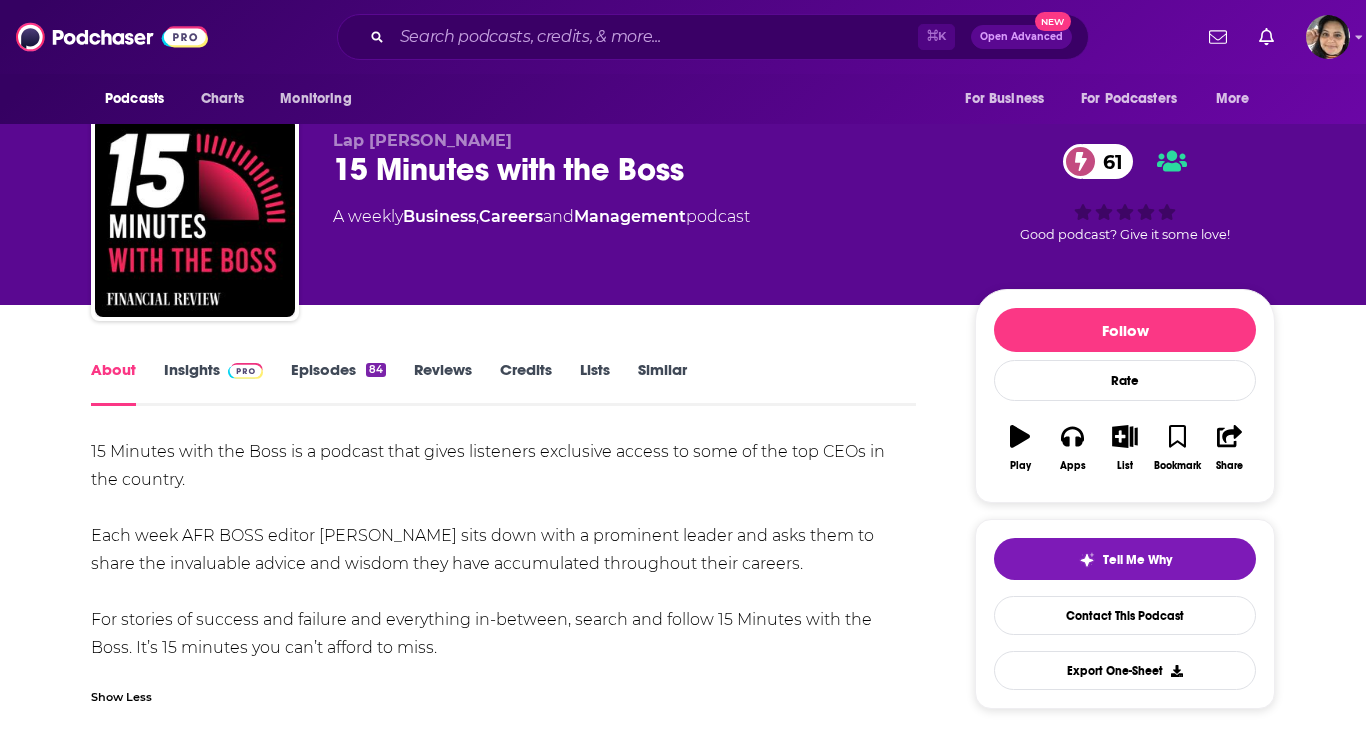 click at bounding box center (241, 369) 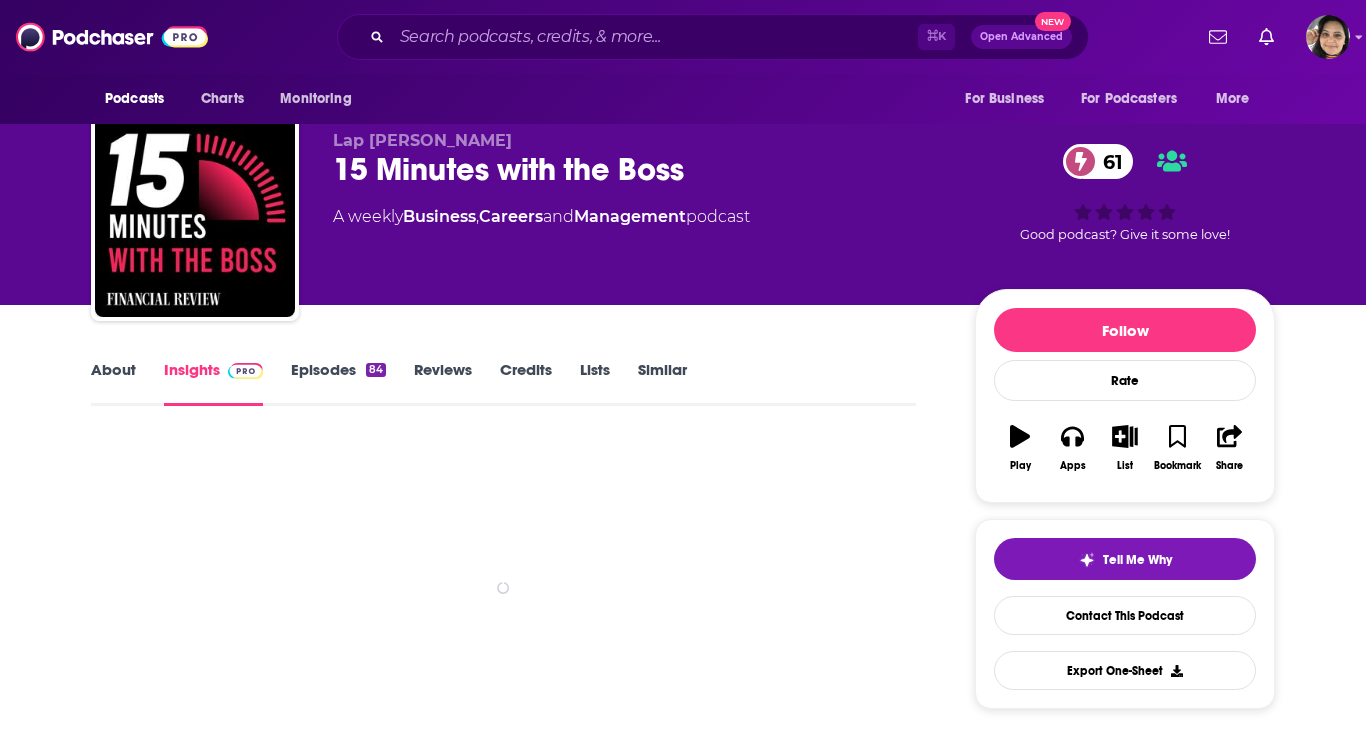 scroll, scrollTop: 0, scrollLeft: 0, axis: both 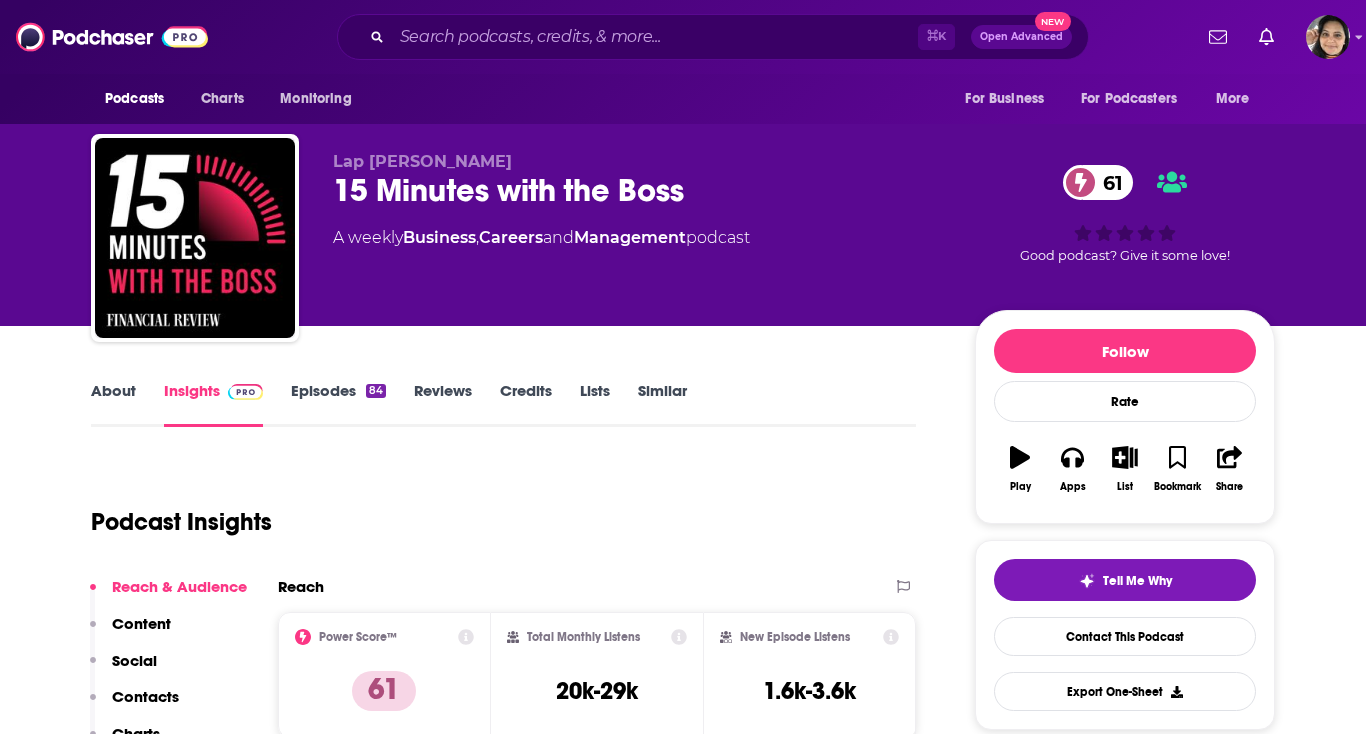 click on "Episodes 84" at bounding box center (338, 404) 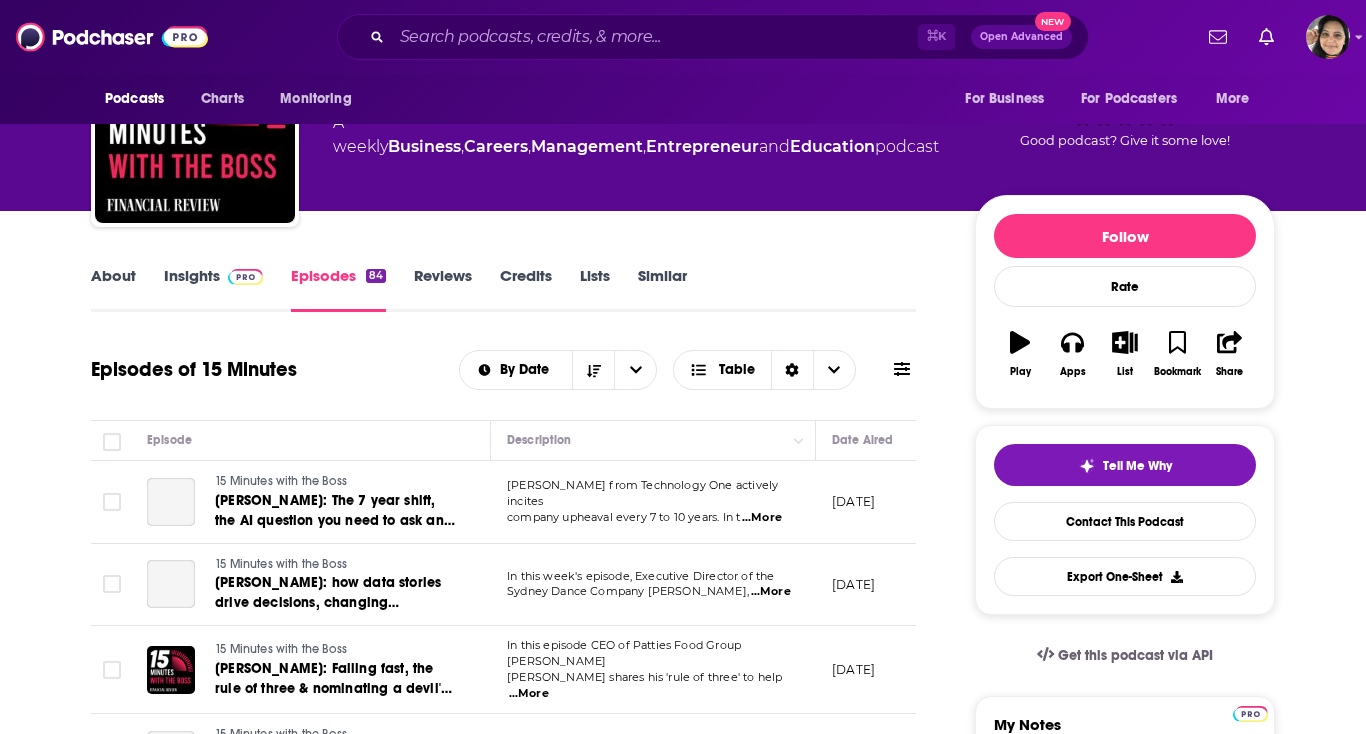 scroll, scrollTop: 222, scrollLeft: 0, axis: vertical 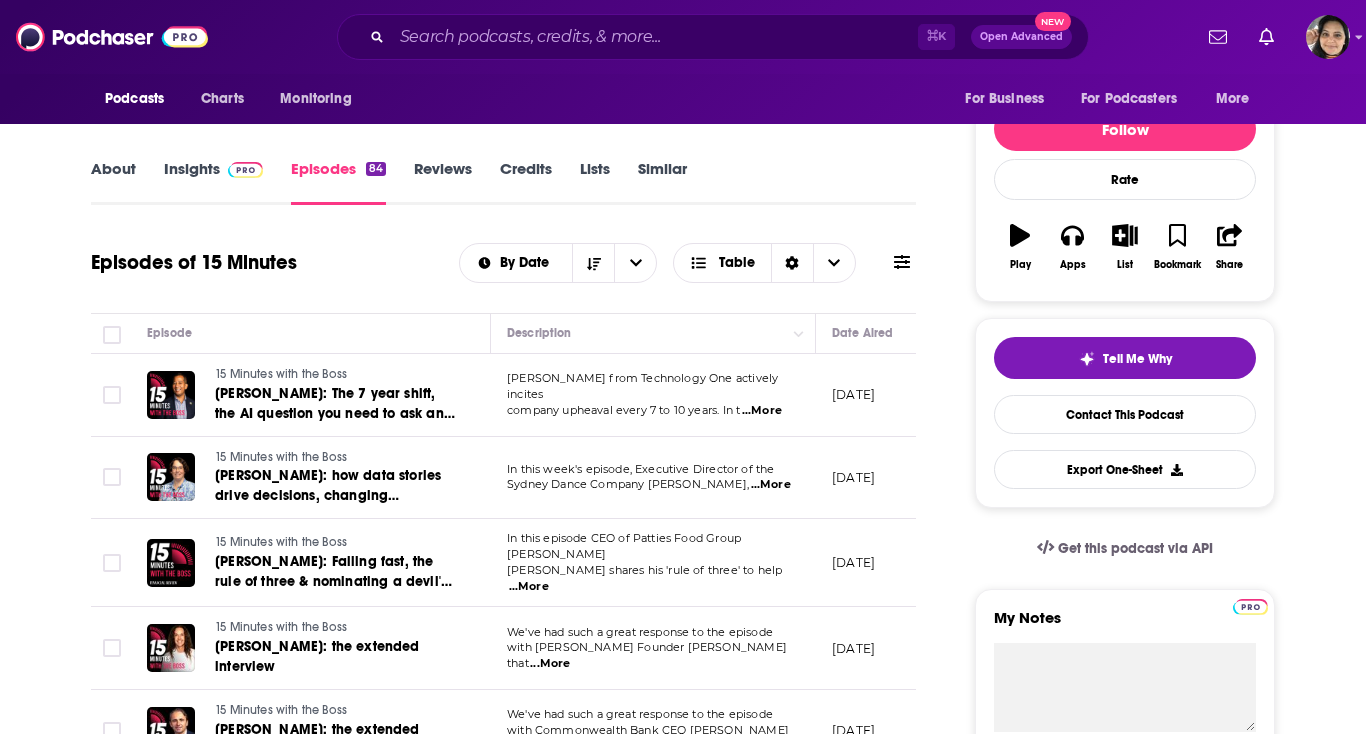 click on "...More" at bounding box center [771, 485] 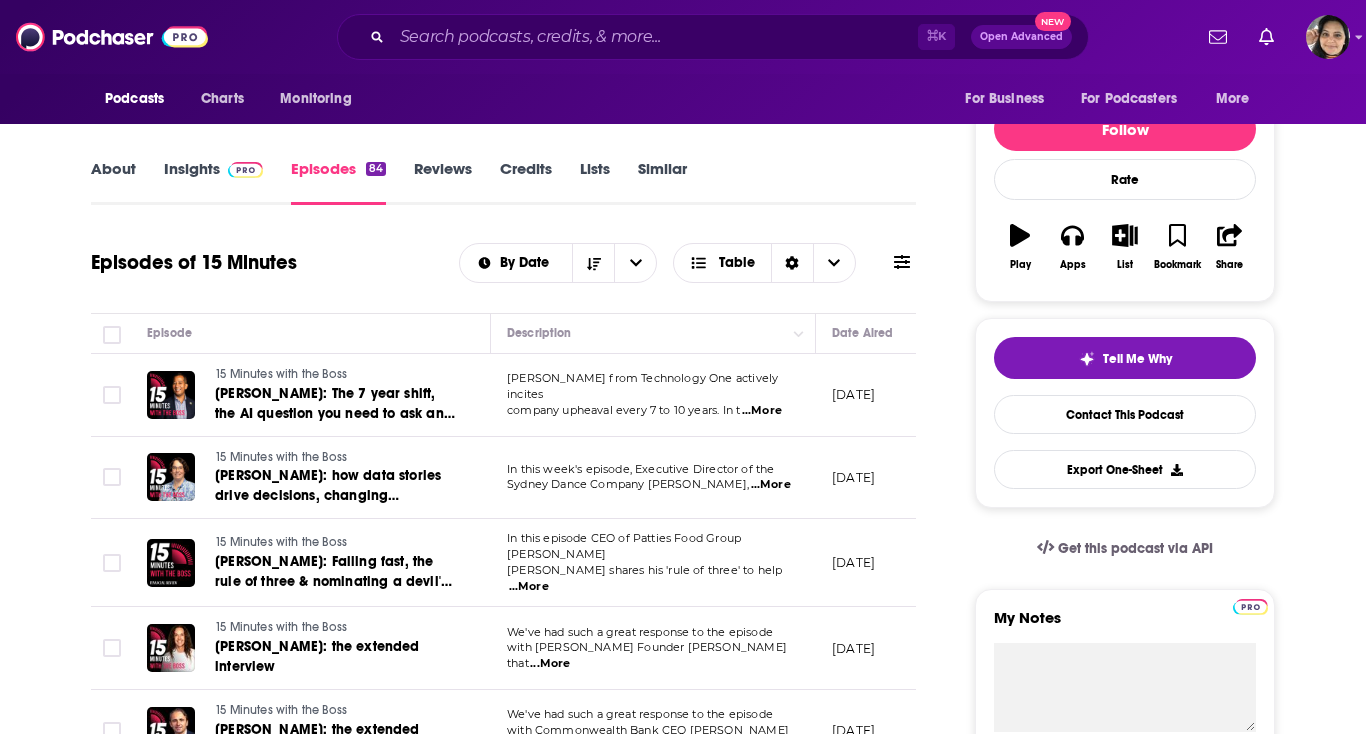 click on "...More" at bounding box center [550, 664] 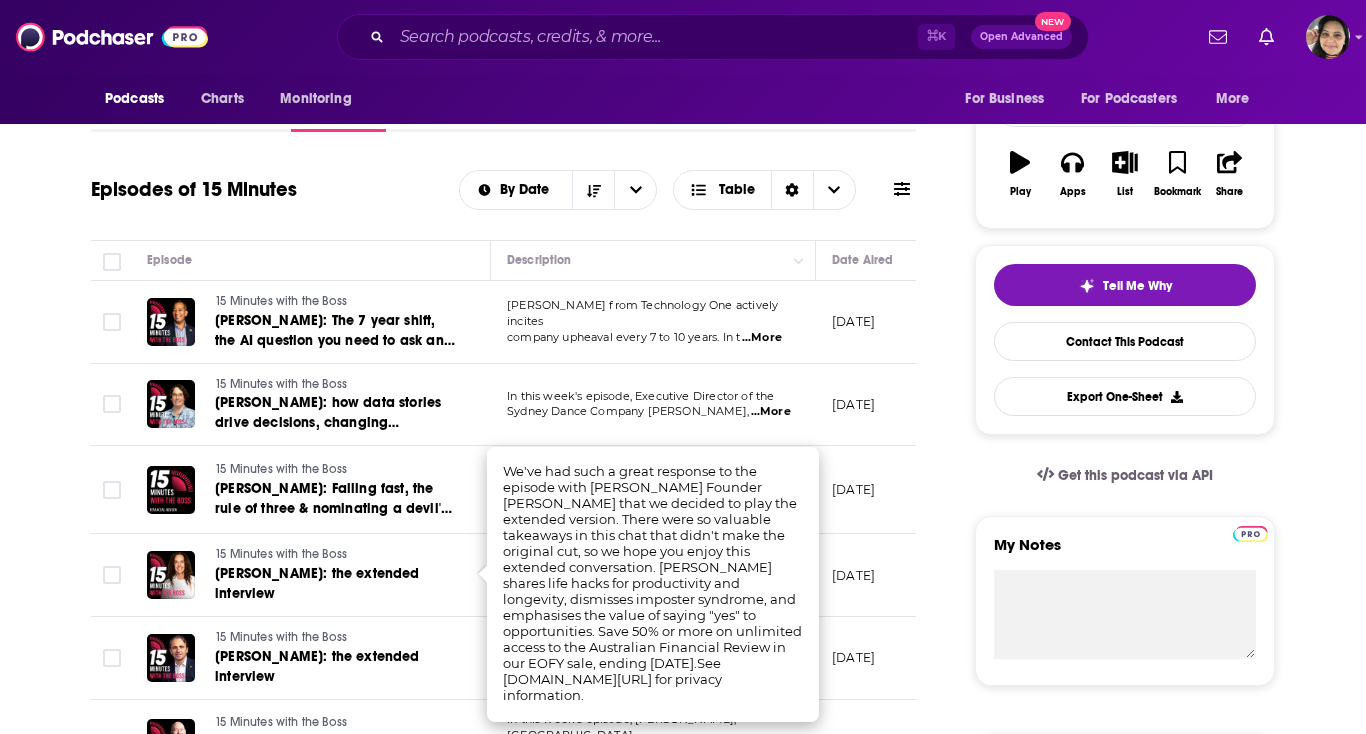 scroll, scrollTop: 0, scrollLeft: 0, axis: both 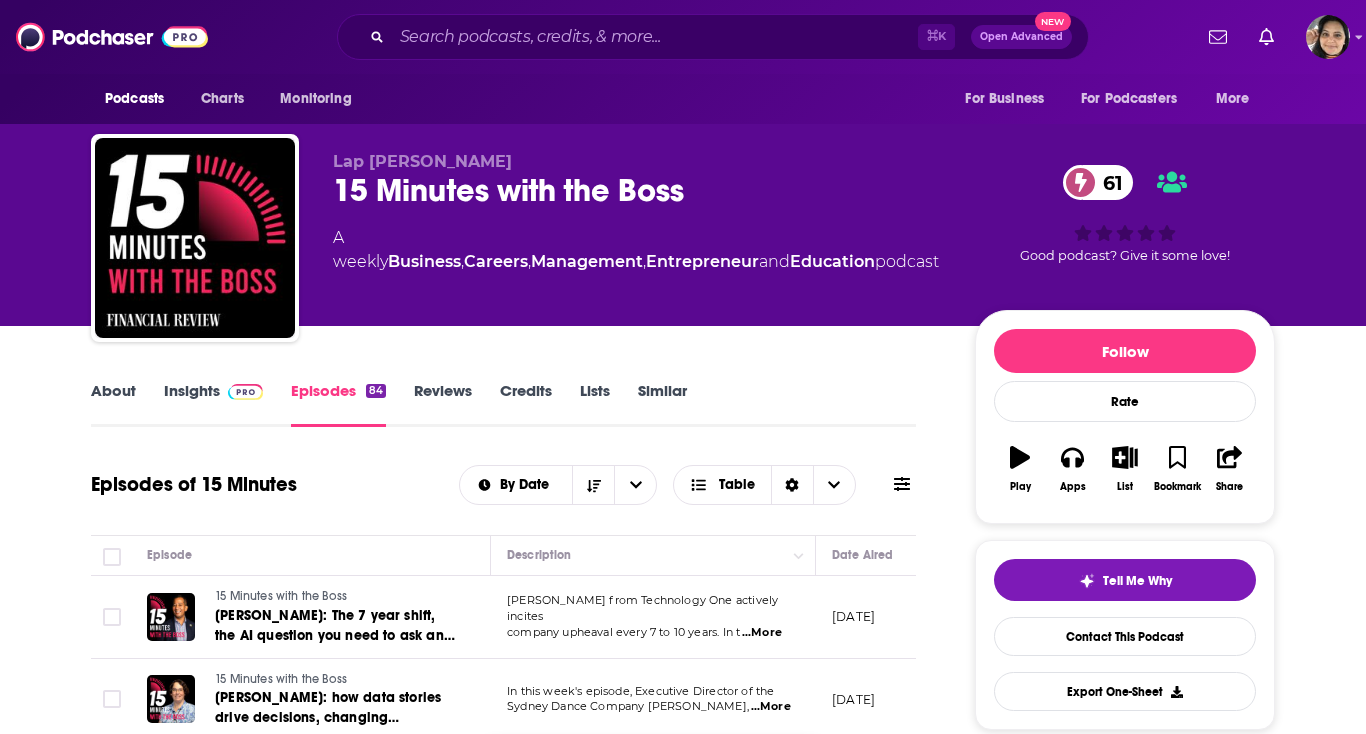 click on "Insights" at bounding box center [213, 404] 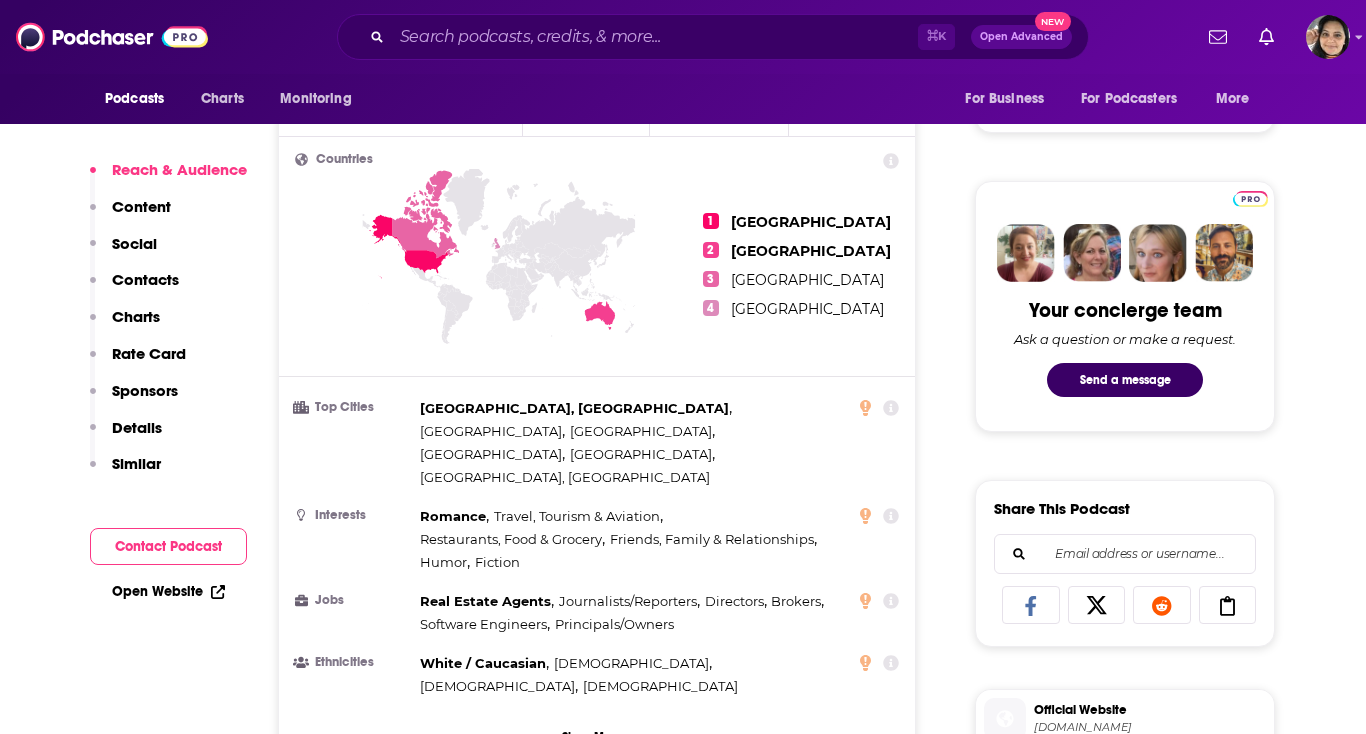 scroll, scrollTop: 838, scrollLeft: 0, axis: vertical 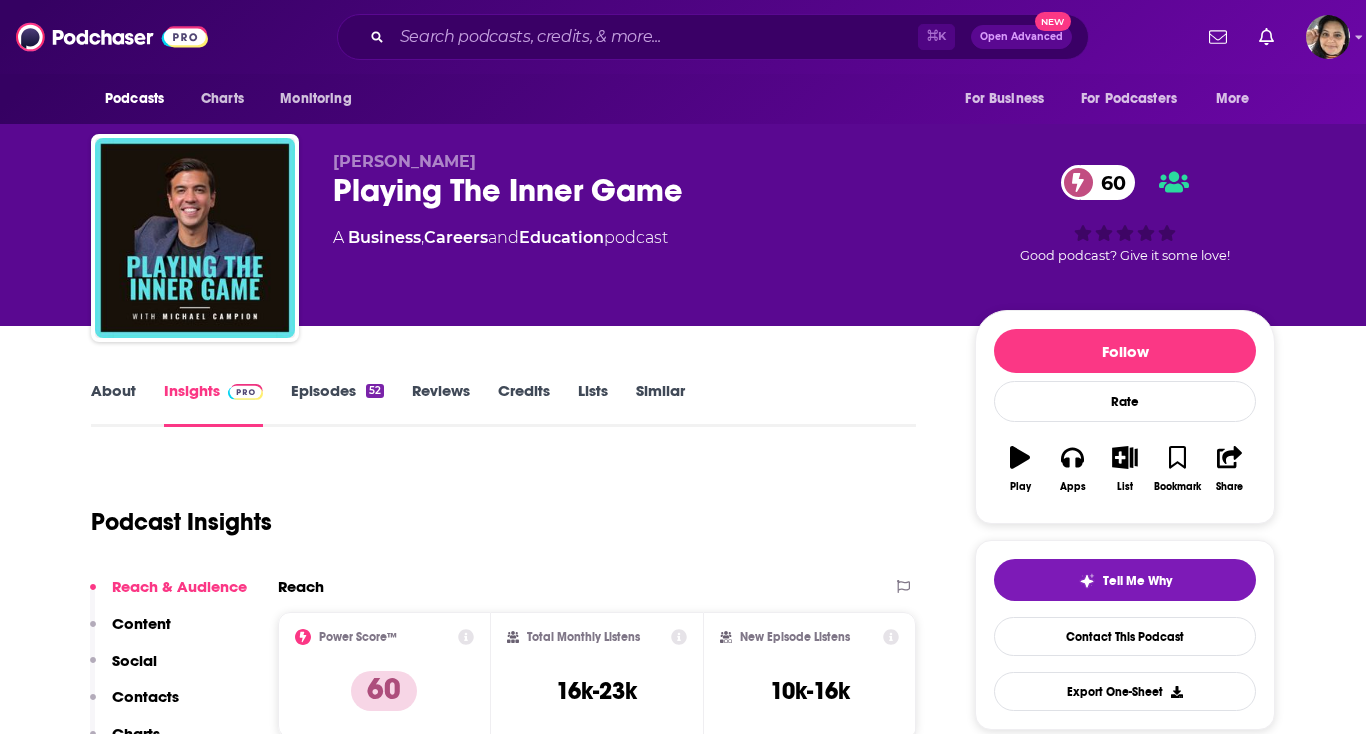 click on "About" at bounding box center (113, 404) 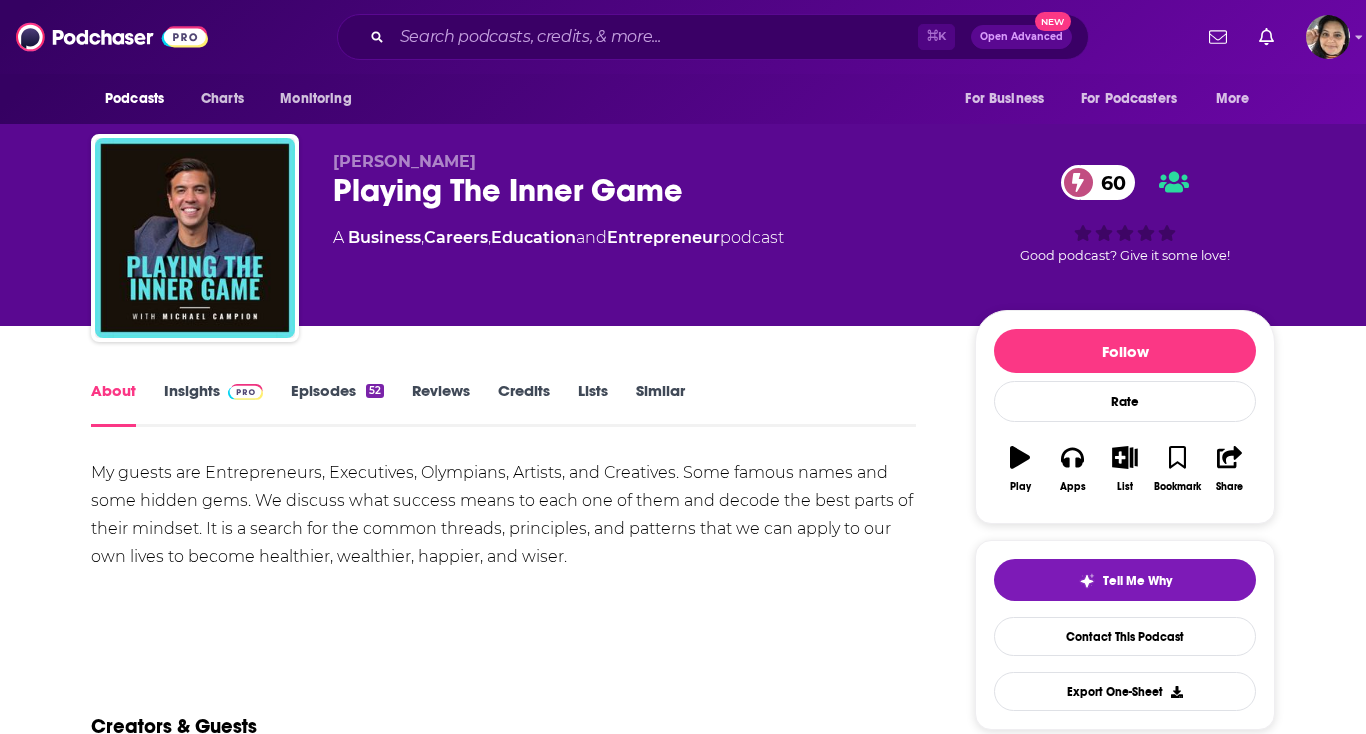click on "Episodes 52" at bounding box center [337, 404] 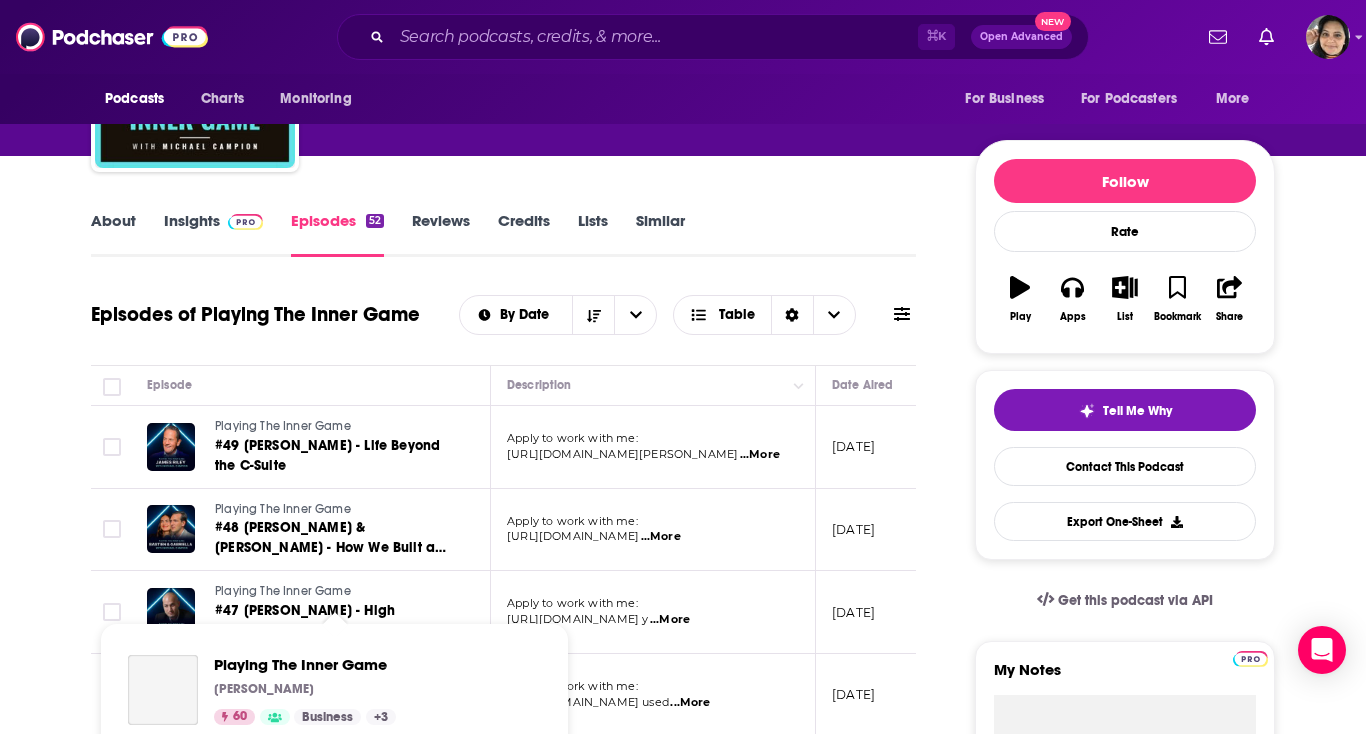 scroll, scrollTop: 273, scrollLeft: 0, axis: vertical 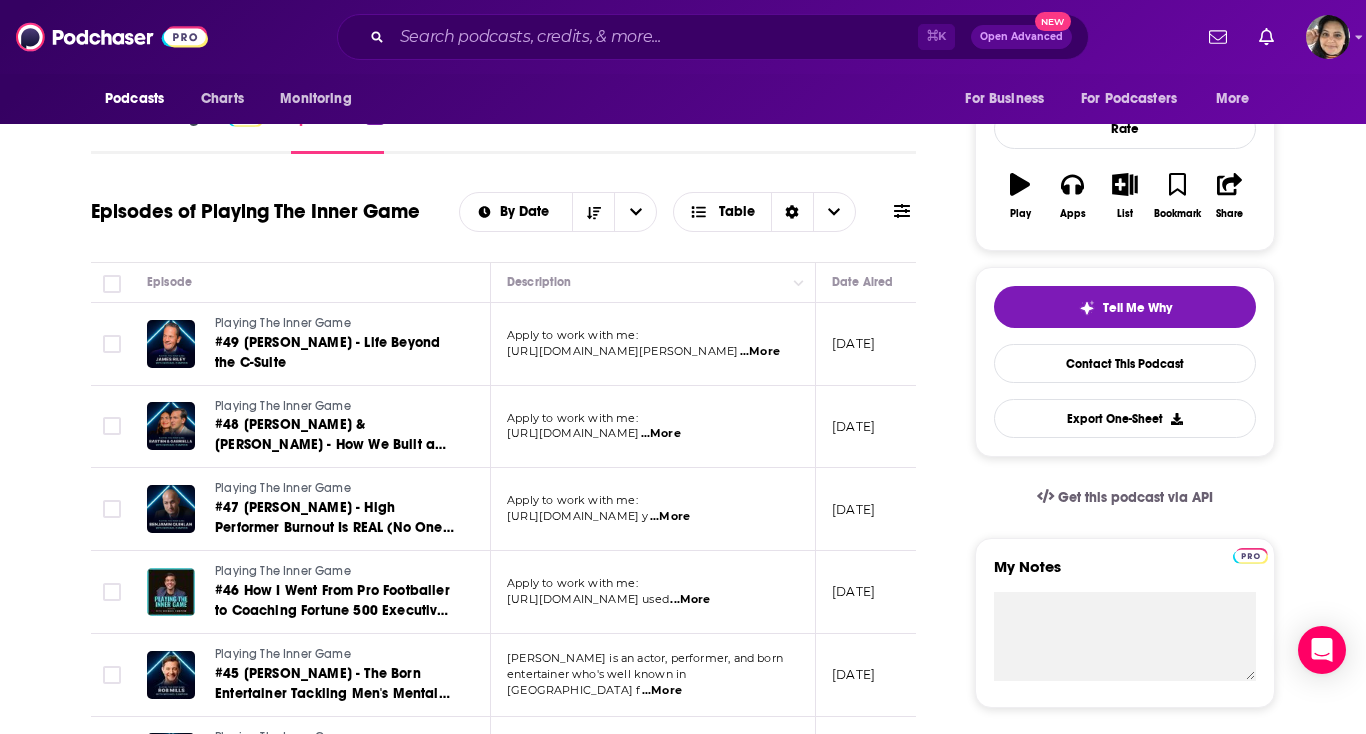 click on "...More" at bounding box center [690, 600] 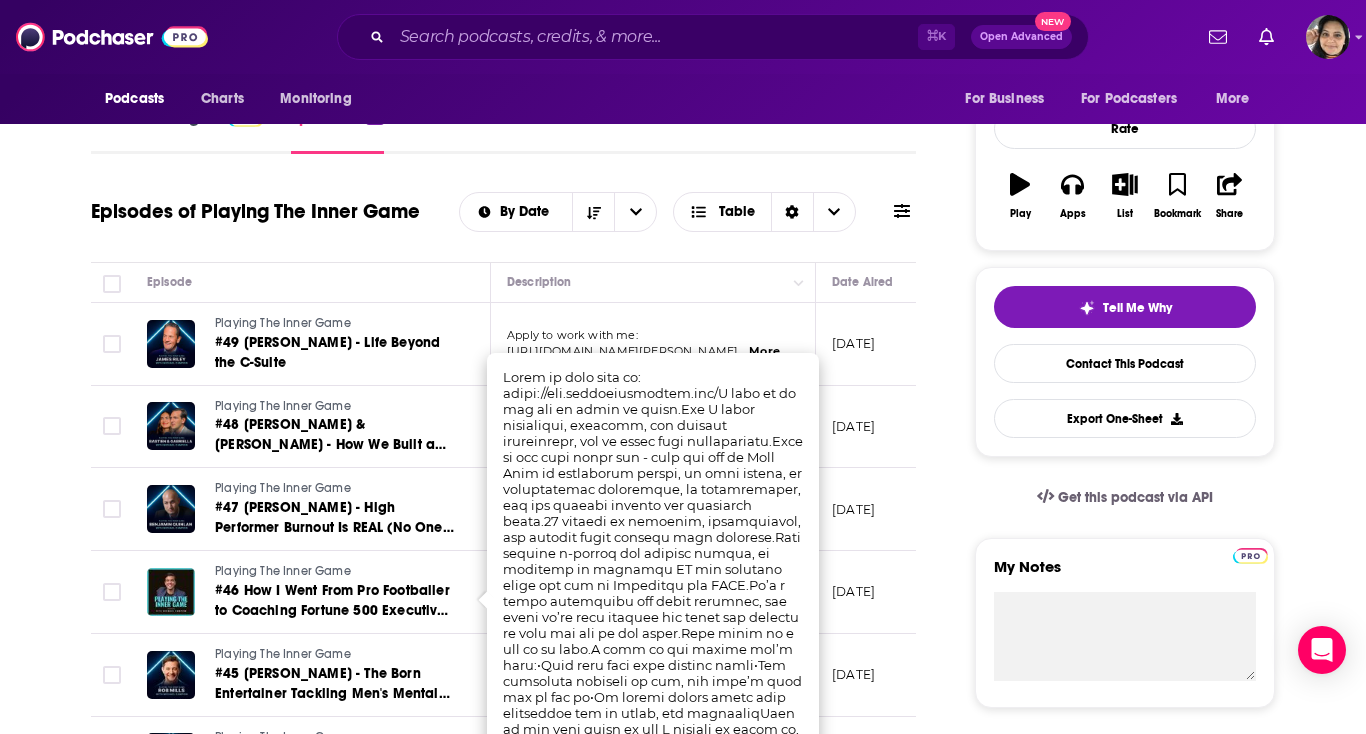 scroll, scrollTop: 0, scrollLeft: 0, axis: both 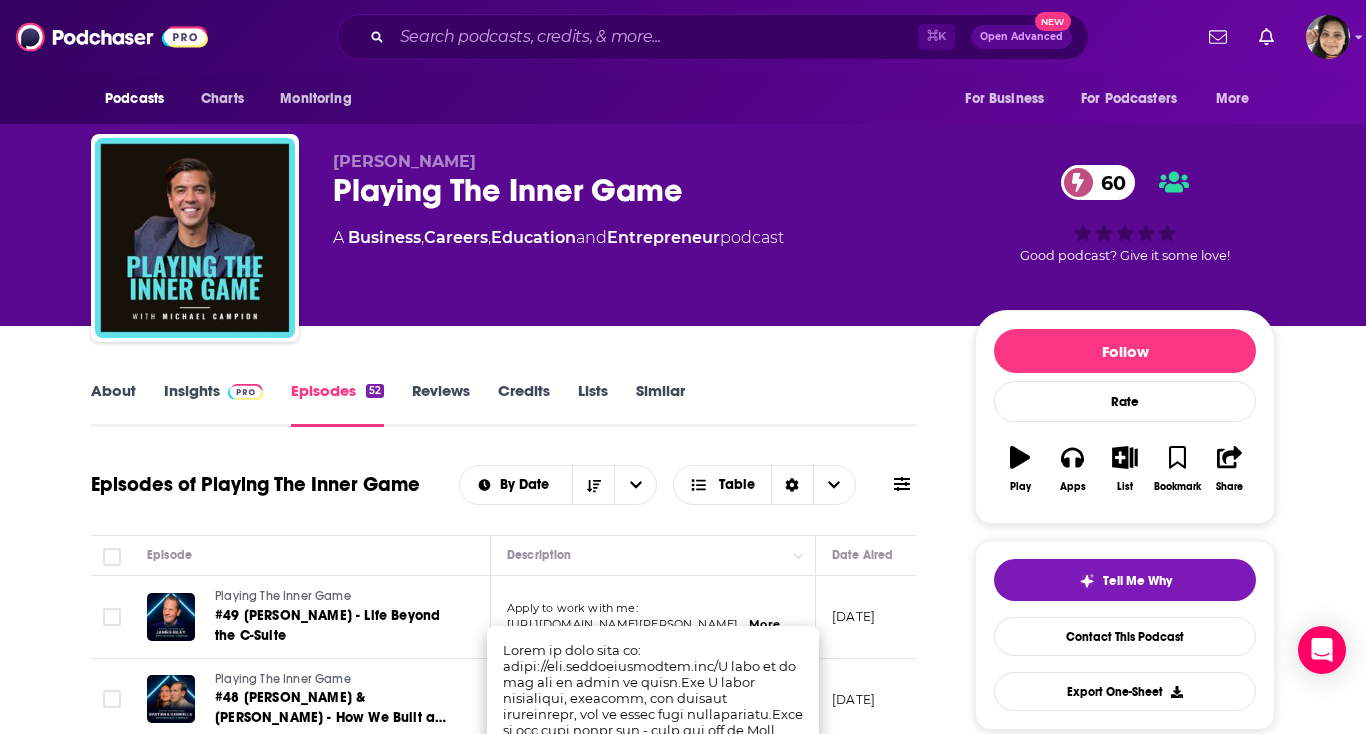 click on "About Insights Episodes 52 Reviews Credits Lists Similar Episodes of Playing The Inner Game By Date Table Episode Description Date Aired Reach Episode Guests Length Playing The Inner Game #49 [PERSON_NAME] - Life Beyond the C-Suite Apply to work with me: [URL][DOMAIN_NAME][PERSON_NAME]  ...More [DATE] 10k-15k -- 58:51 s Playing The Inner Game #48 [PERSON_NAME] & [PERSON_NAME] - How We Built a Global Luxury Brand Without Sacrificing Family Life Apply to work with me: [URL][DOMAIN_NAME]  ...More [DATE] 21k-31k -- 1:20:57 s Playing The Inner Game #47 [PERSON_NAME] - High Performer Burnout Is REAL (No One Talks About This) Apply to work with me: [URL][DOMAIN_NAME] y  ...More [DATE] Under 1.1k -- 1:13:48 s Playing The Inner Game #46 How I Went From Pro Footballer to Coaching Fortune 500 Executives [My Story] Apply to work with me: [URL][DOMAIN_NAME] used   ...More [DATE] Under 1.1k -- 39:05 s Playing The Inner Game  ...More s" at bounding box center (683, 1664) 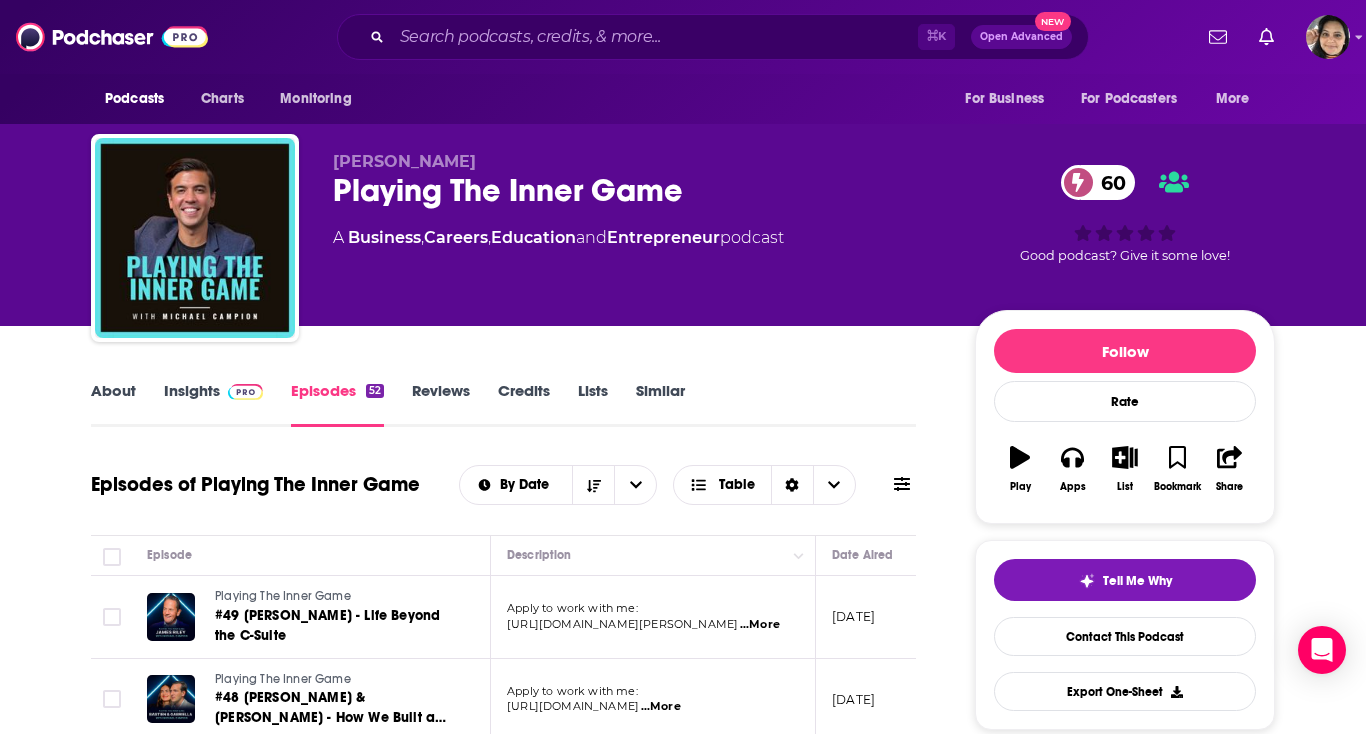 click on "Insights" at bounding box center [213, 404] 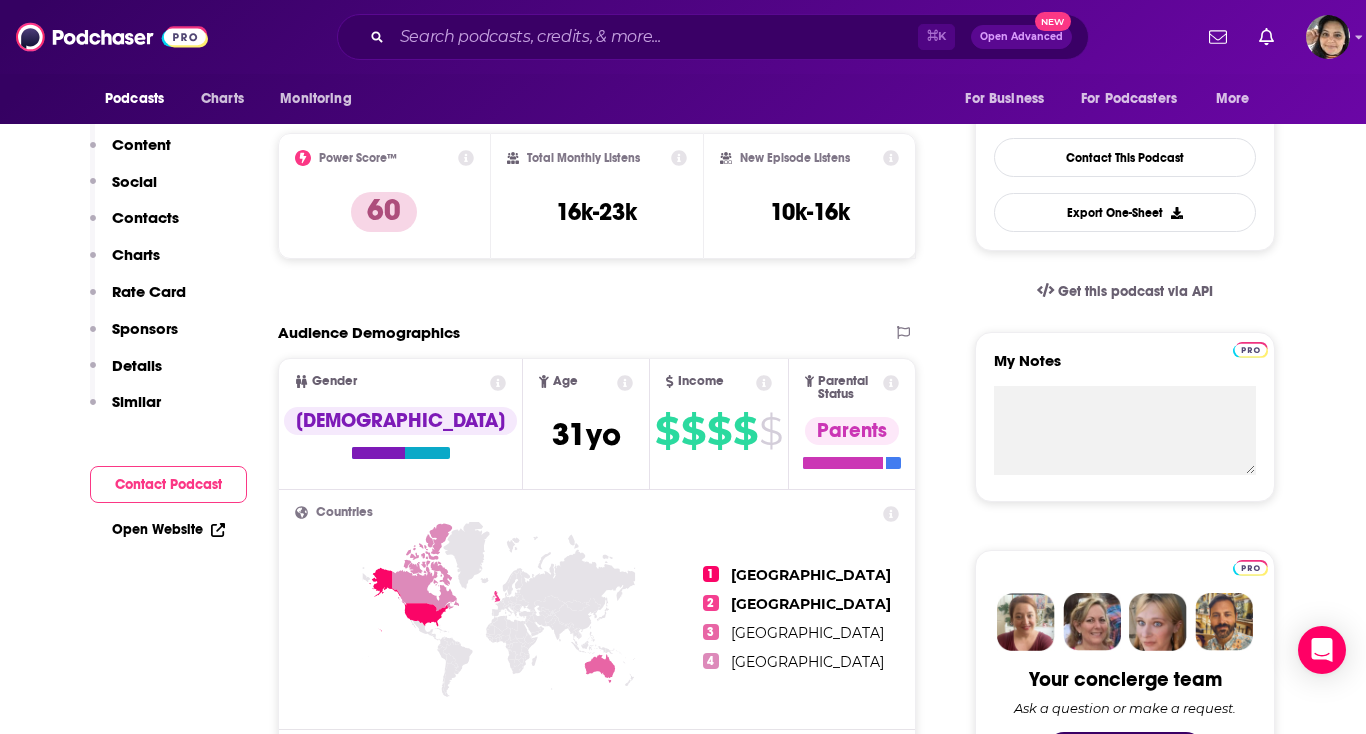 scroll, scrollTop: 564, scrollLeft: 0, axis: vertical 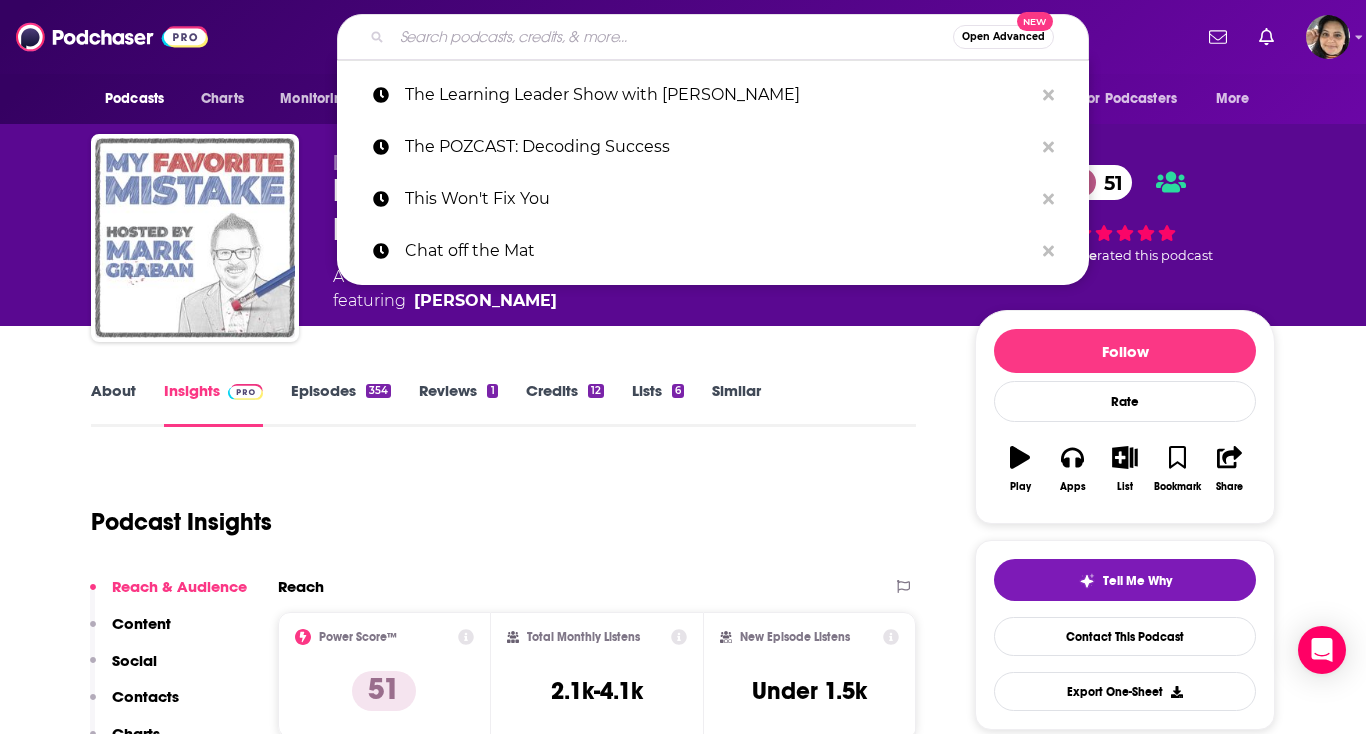 click at bounding box center [672, 37] 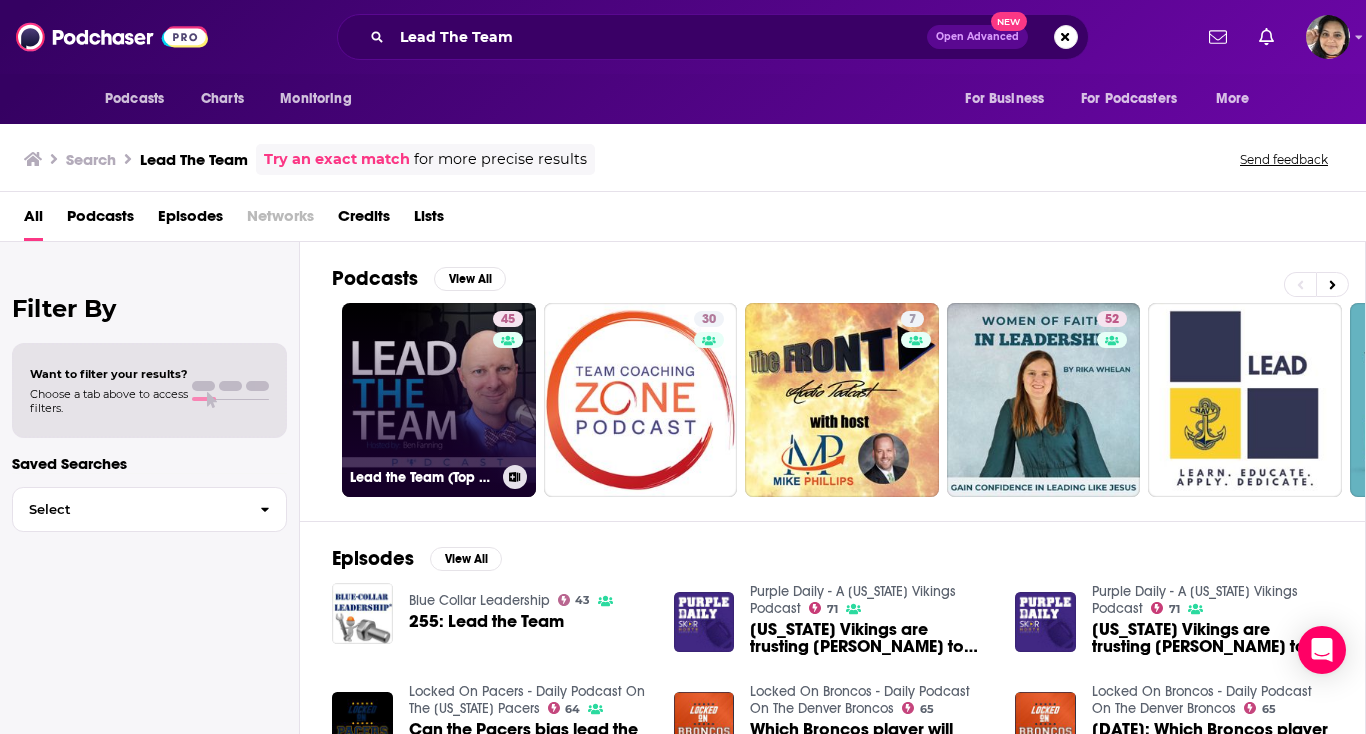 click on "45 Lead the Team (Top 2% of Podcasts)" at bounding box center [439, 400] 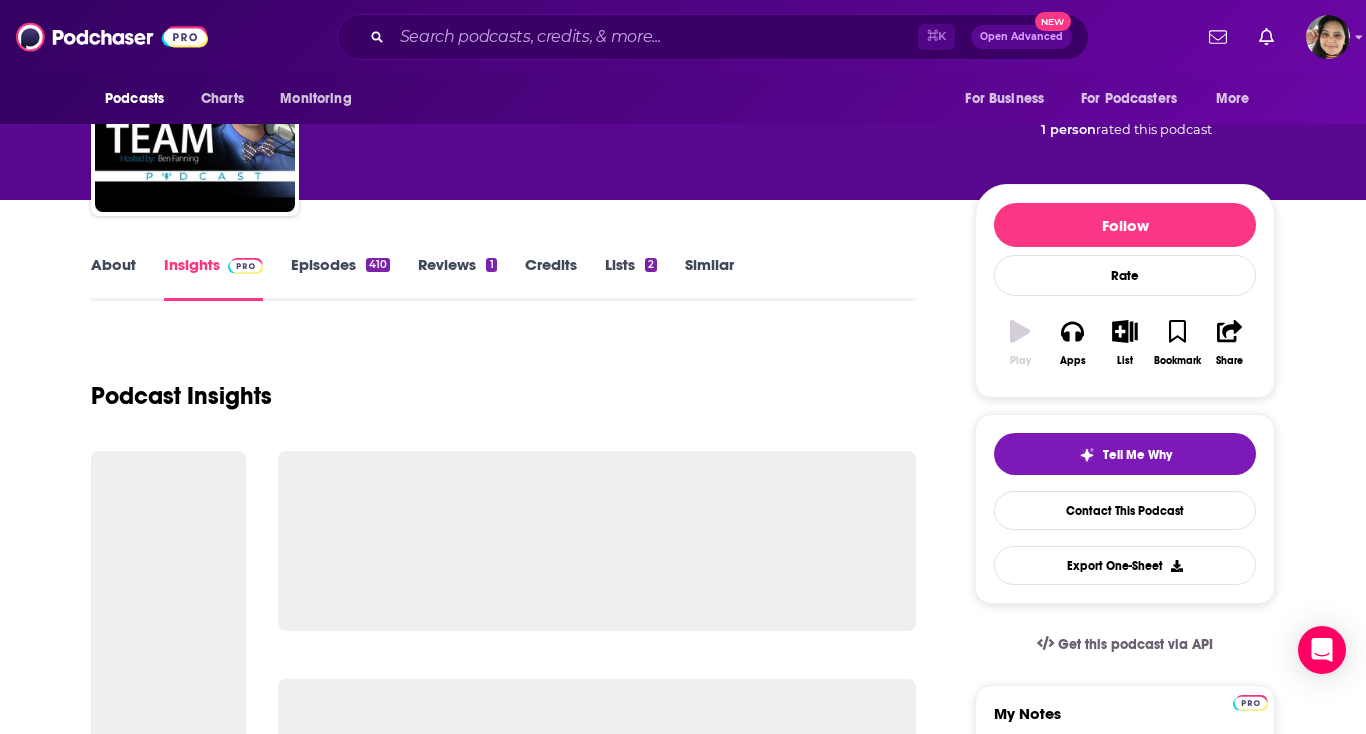 scroll, scrollTop: 0, scrollLeft: 0, axis: both 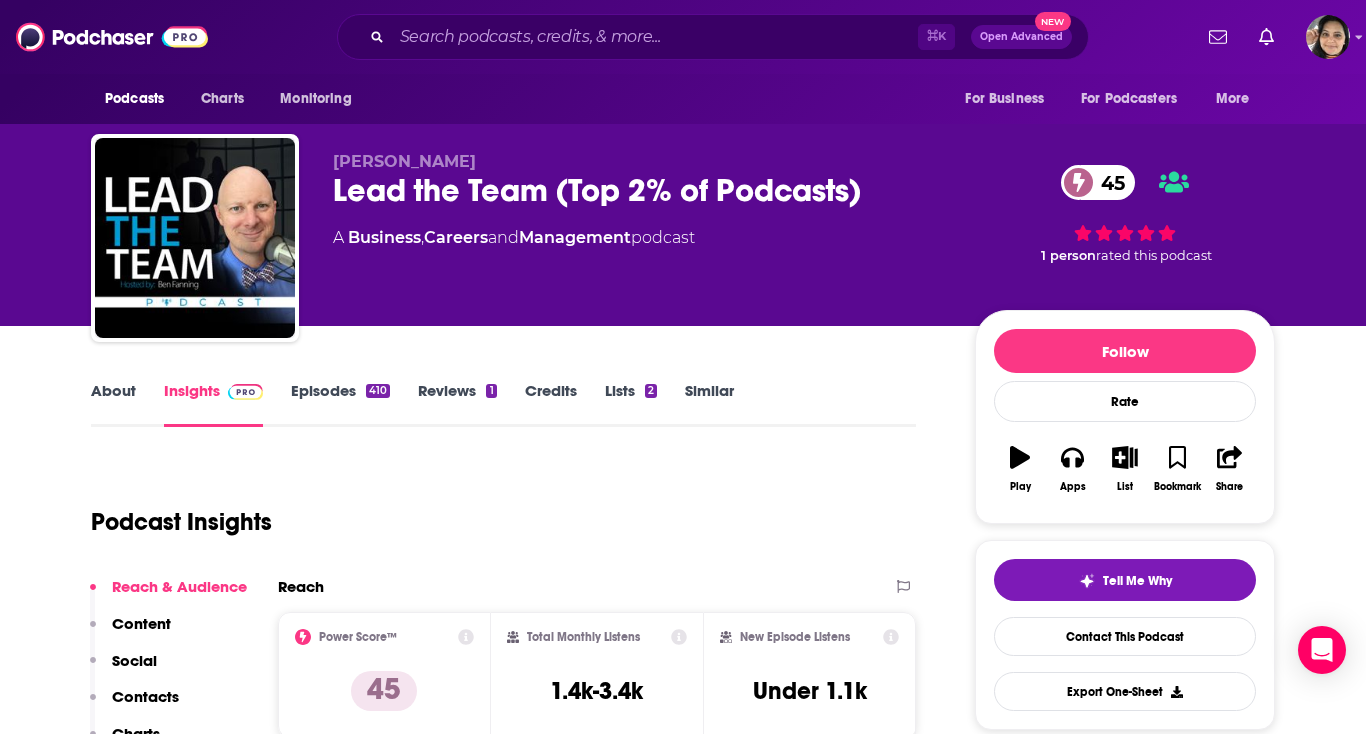 click on "About Insights Episodes 410 Reviews 1 Credits Lists 2 Similar" at bounding box center [503, 402] 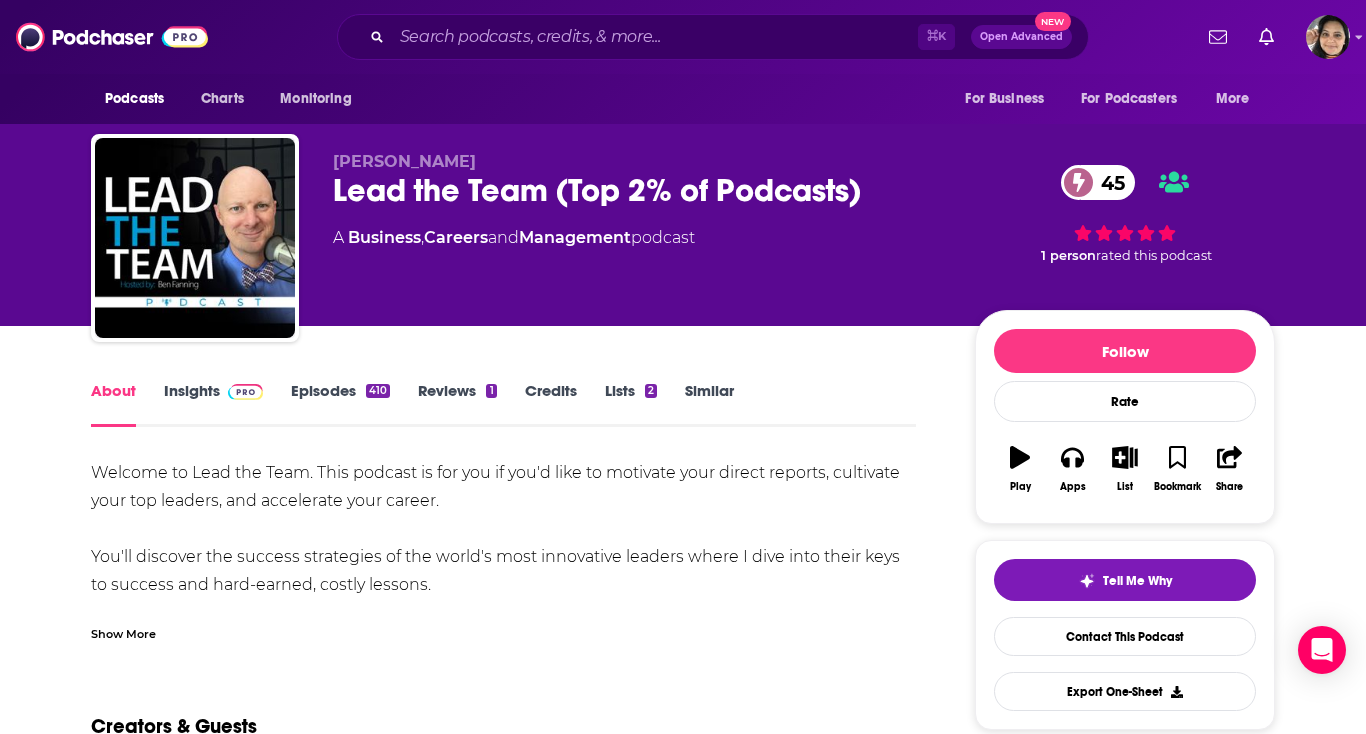 click on "Episodes 410" at bounding box center (340, 404) 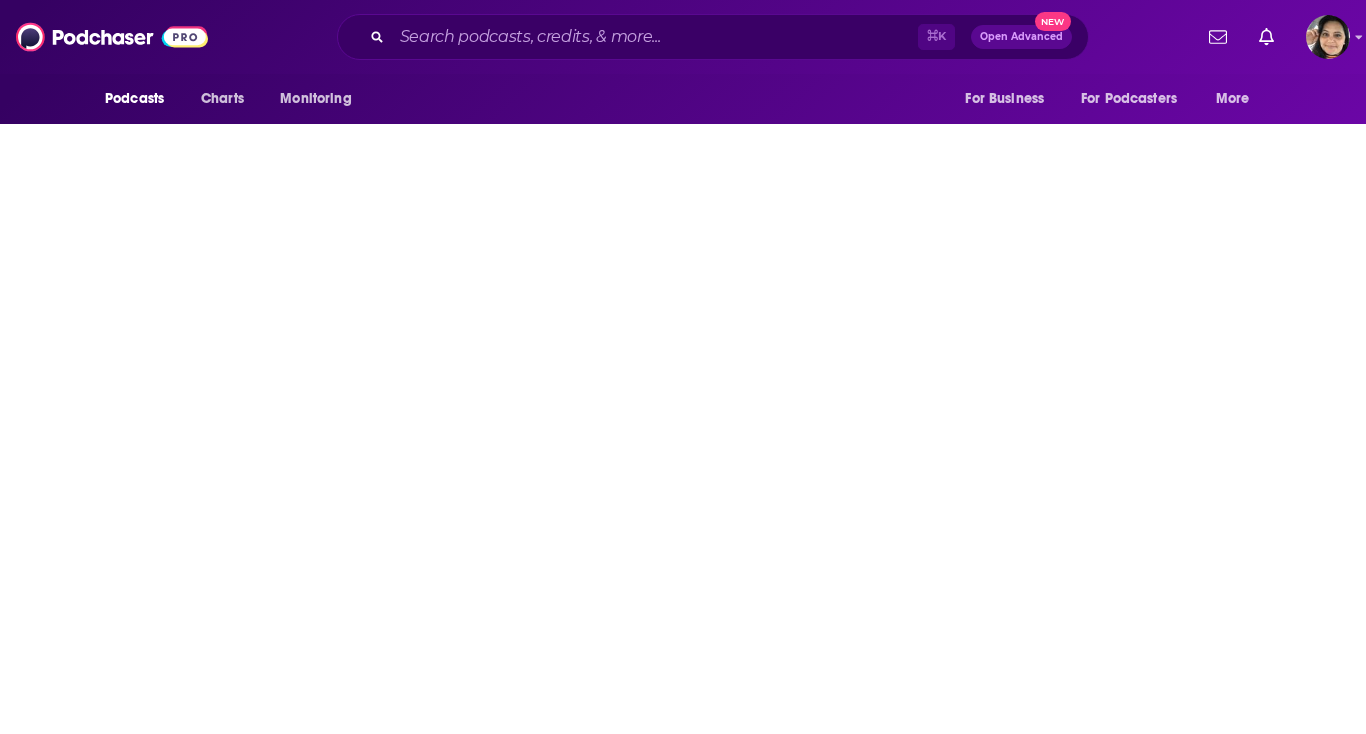 scroll, scrollTop: 0, scrollLeft: 0, axis: both 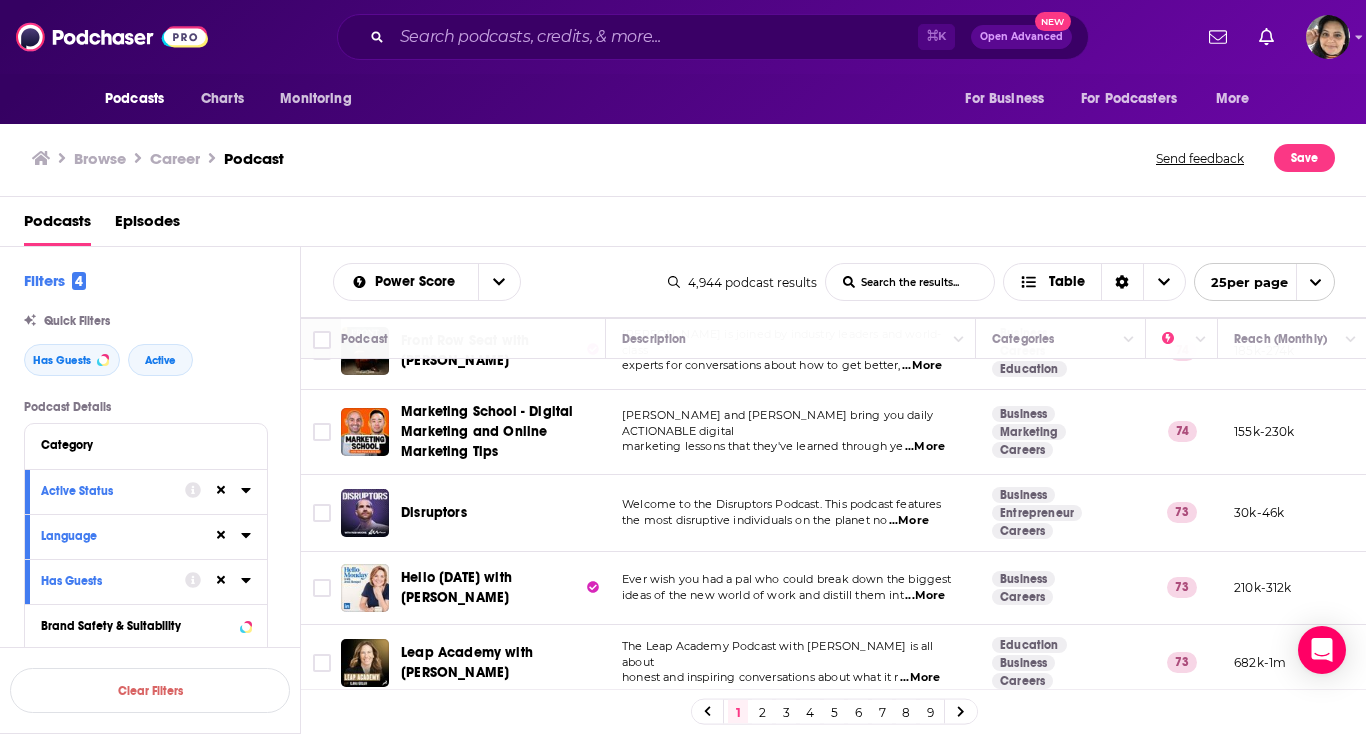 click on "...More" at bounding box center [909, 521] 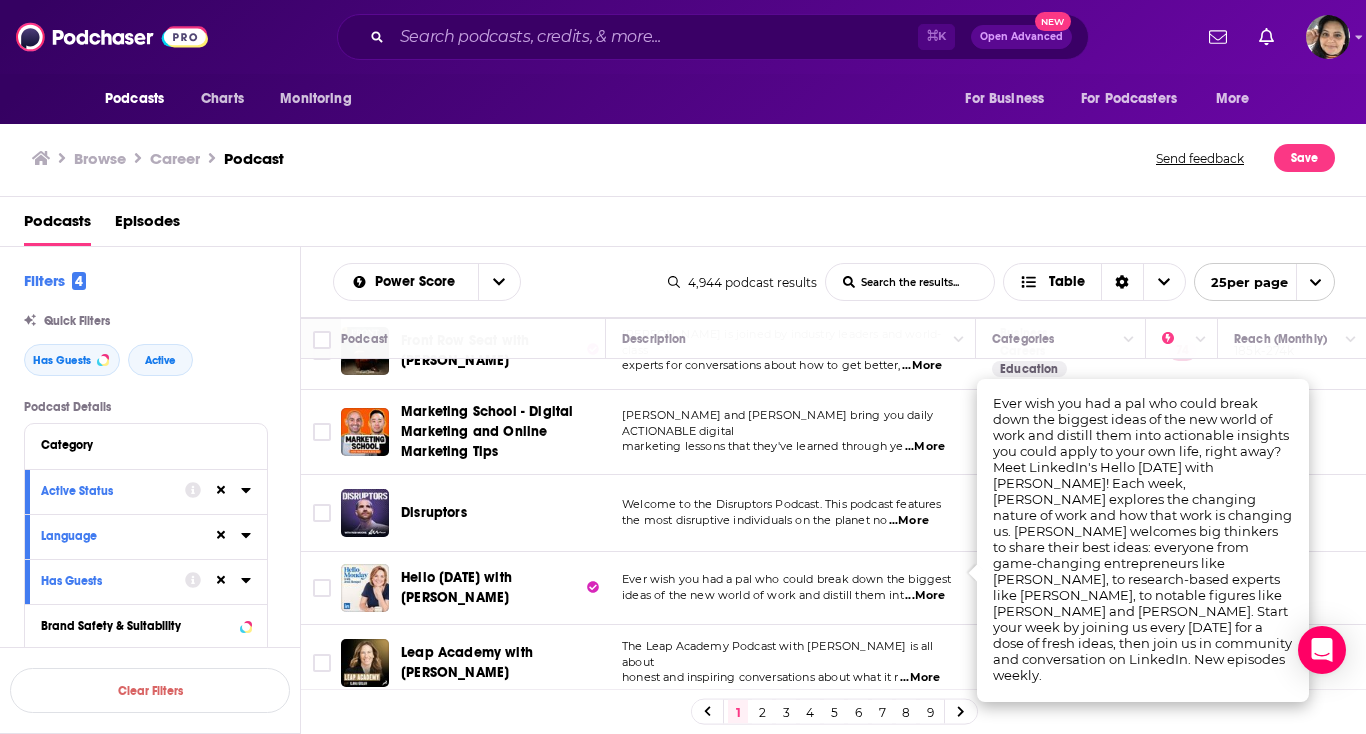 click on "...More" at bounding box center (925, 596) 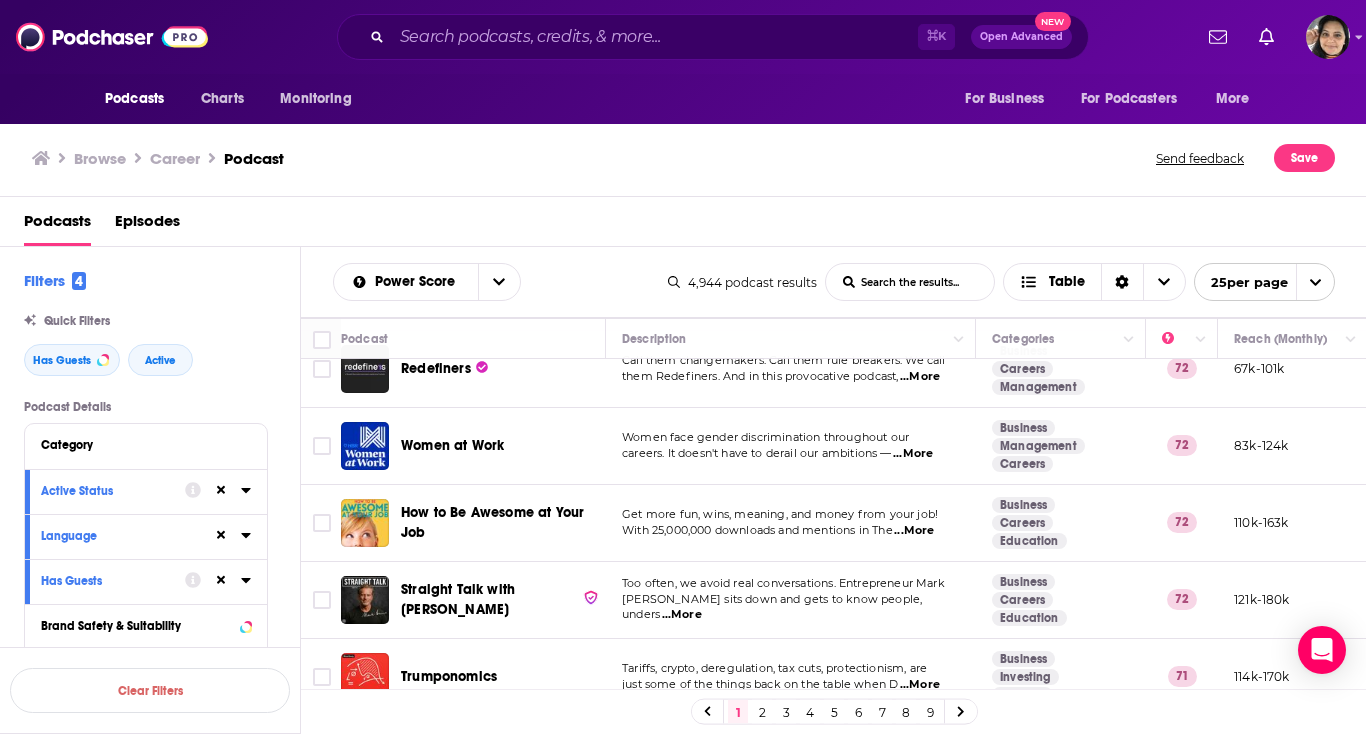 scroll, scrollTop: 0, scrollLeft: 0, axis: both 